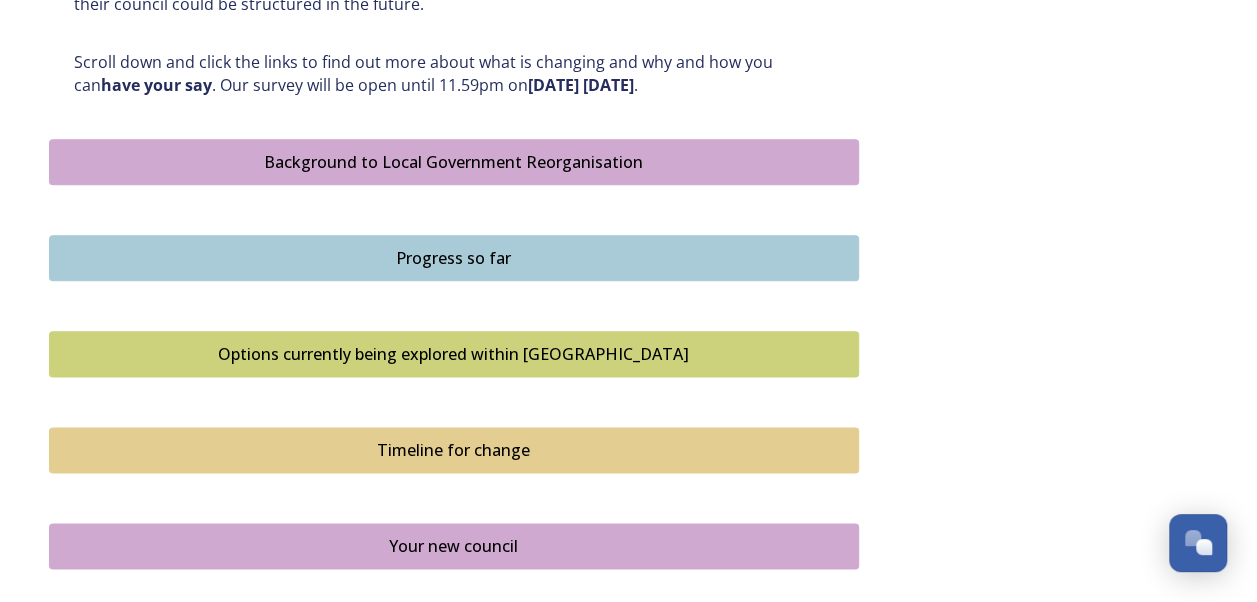 scroll, scrollTop: 1100, scrollLeft: 0, axis: vertical 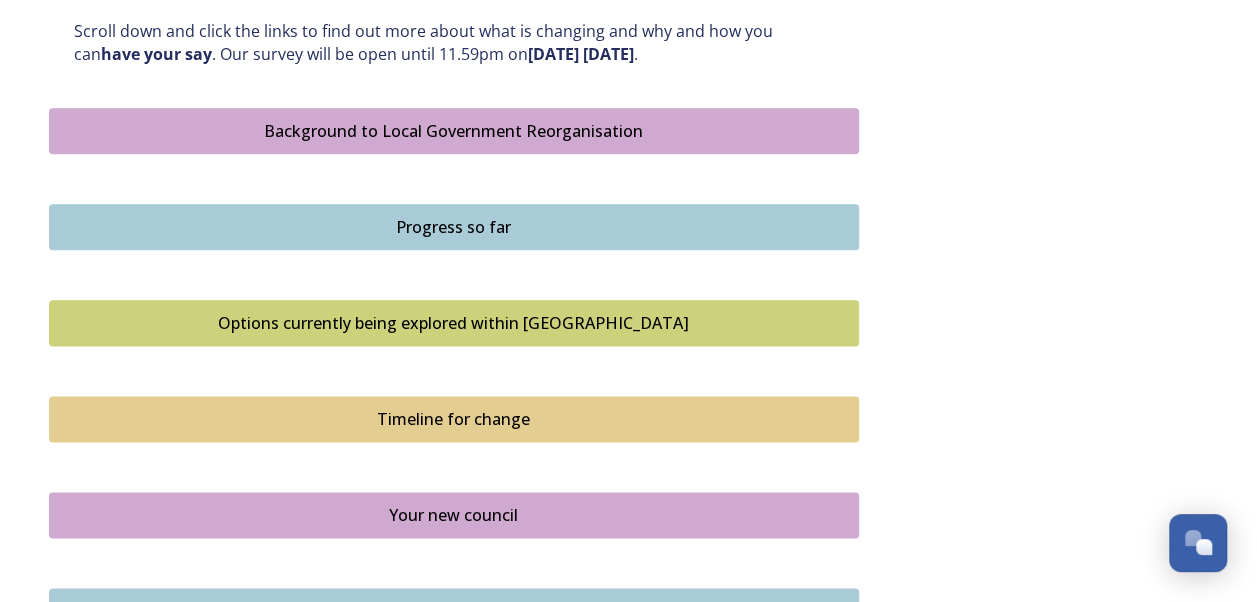 click on "Options currently being explored within West Sussex" at bounding box center [454, 323] 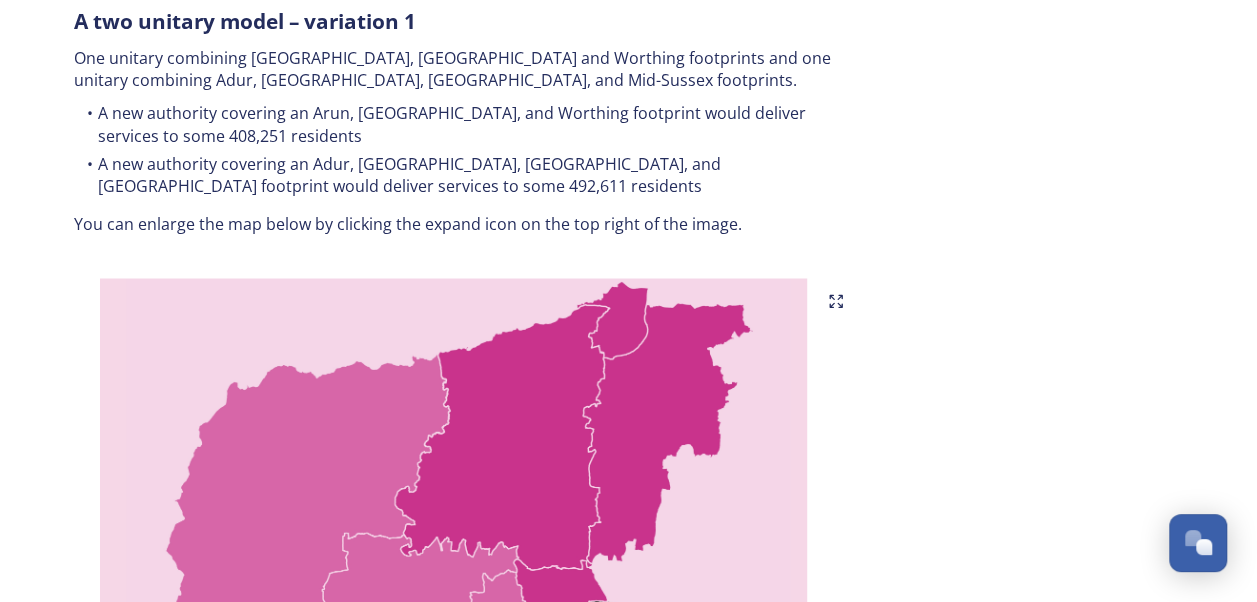 scroll, scrollTop: 1300, scrollLeft: 0, axis: vertical 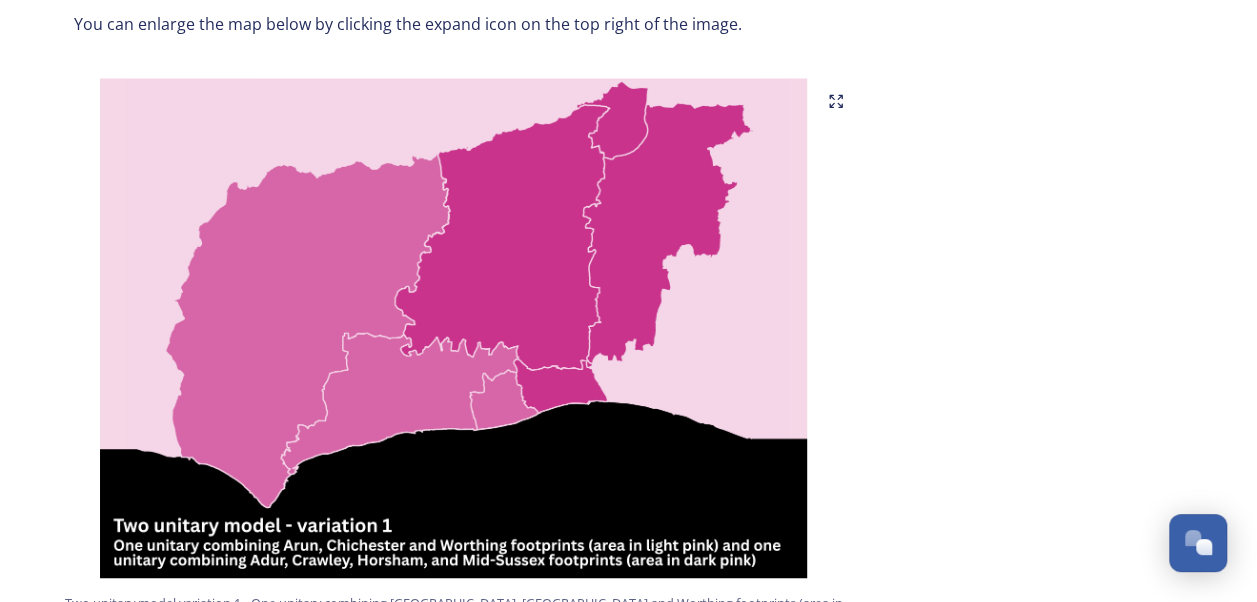 click at bounding box center [454, 328] 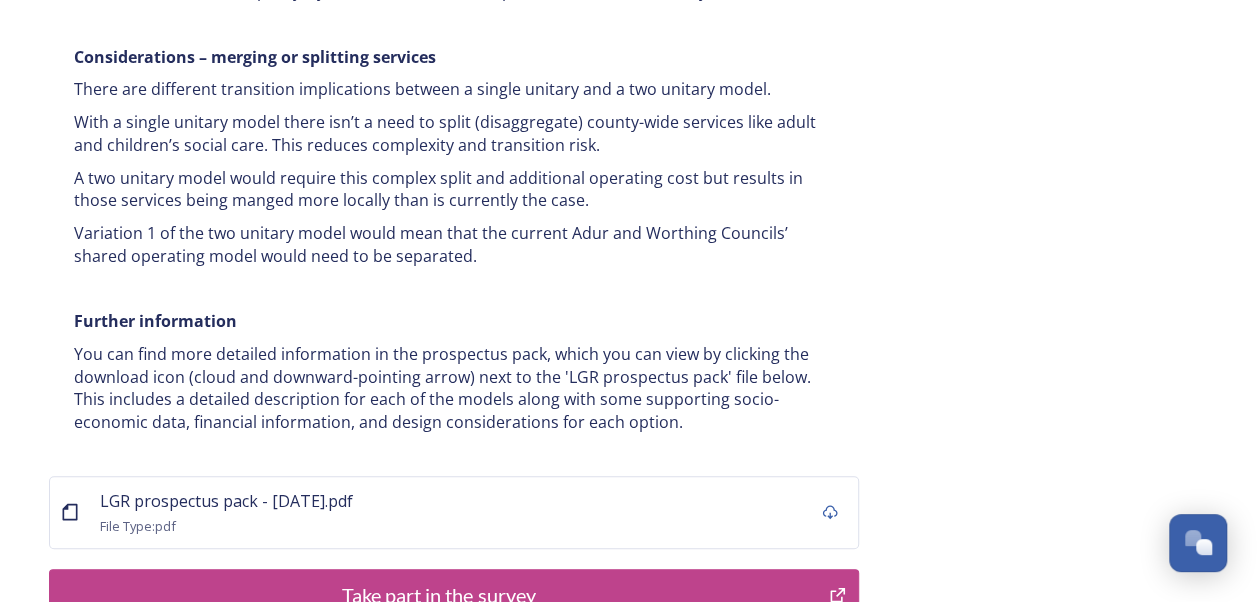 scroll, scrollTop: 4000, scrollLeft: 0, axis: vertical 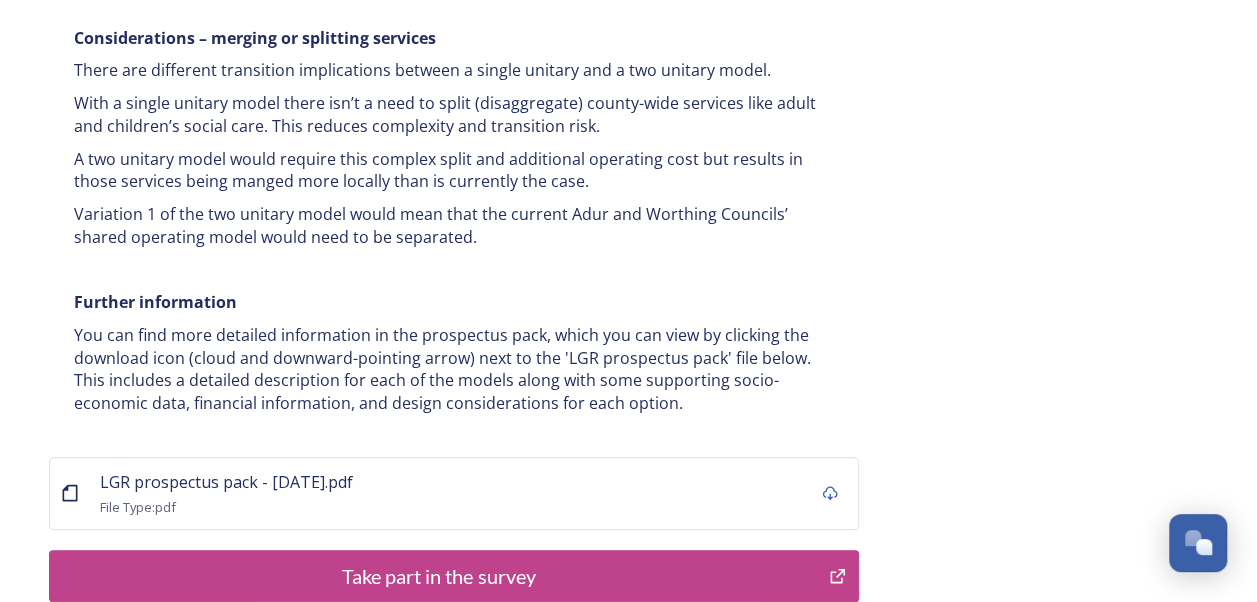 click on "Take part in the survey" at bounding box center [439, 576] 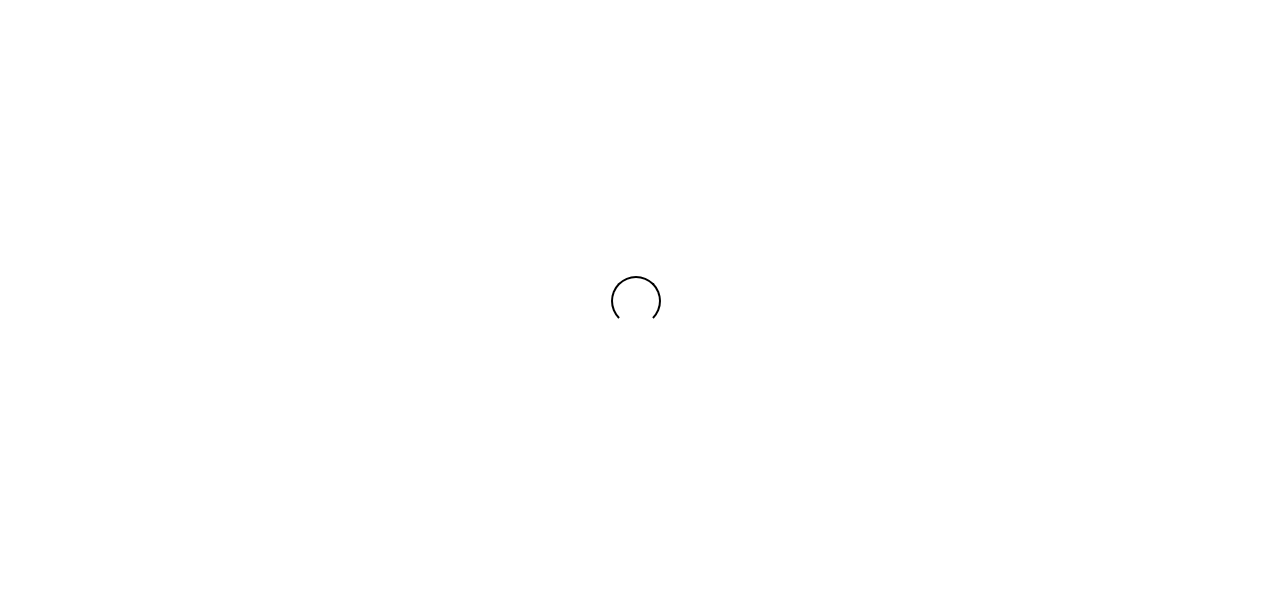 scroll, scrollTop: 0, scrollLeft: 0, axis: both 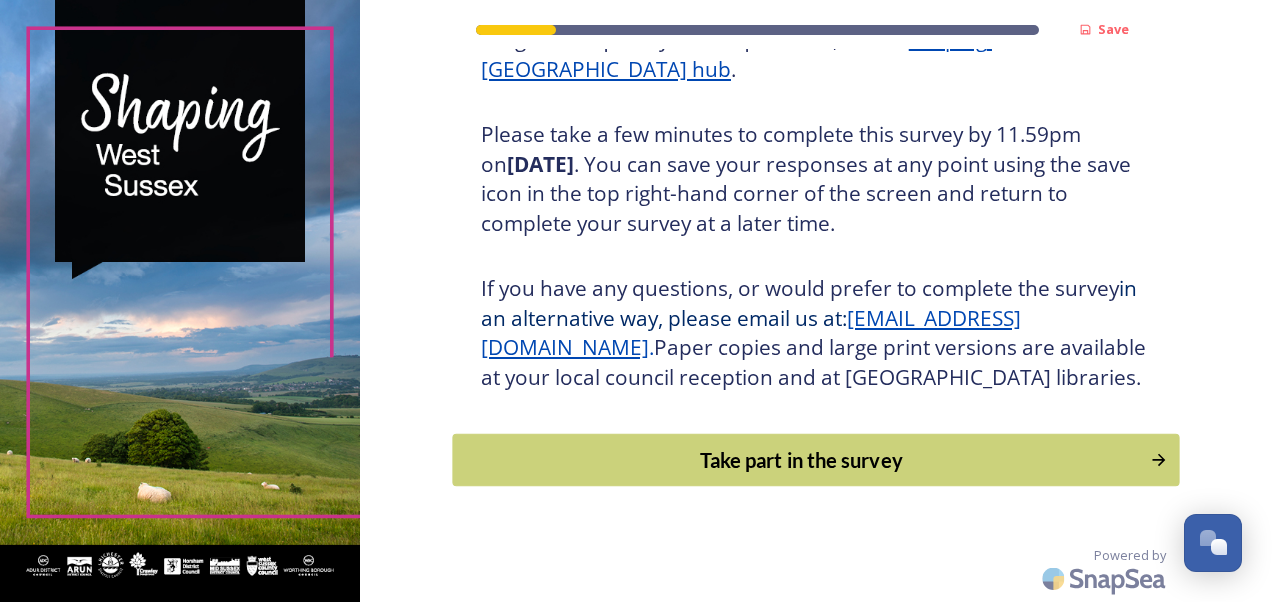 click on "Take part in the survey" at bounding box center [801, 460] 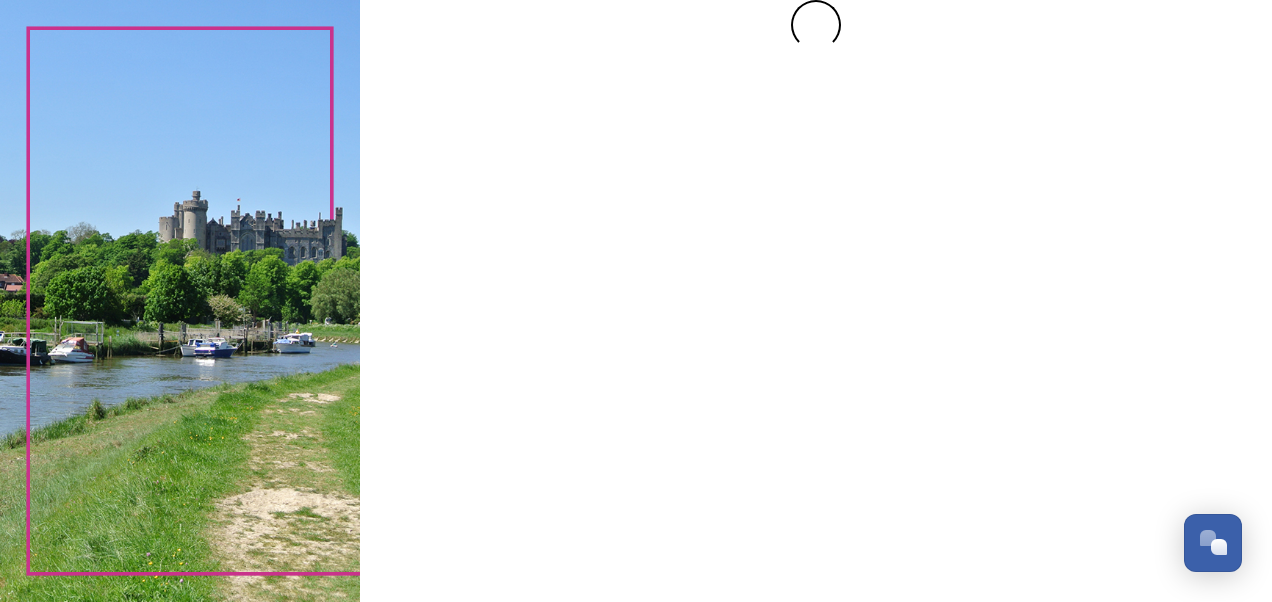 scroll, scrollTop: 0, scrollLeft: 0, axis: both 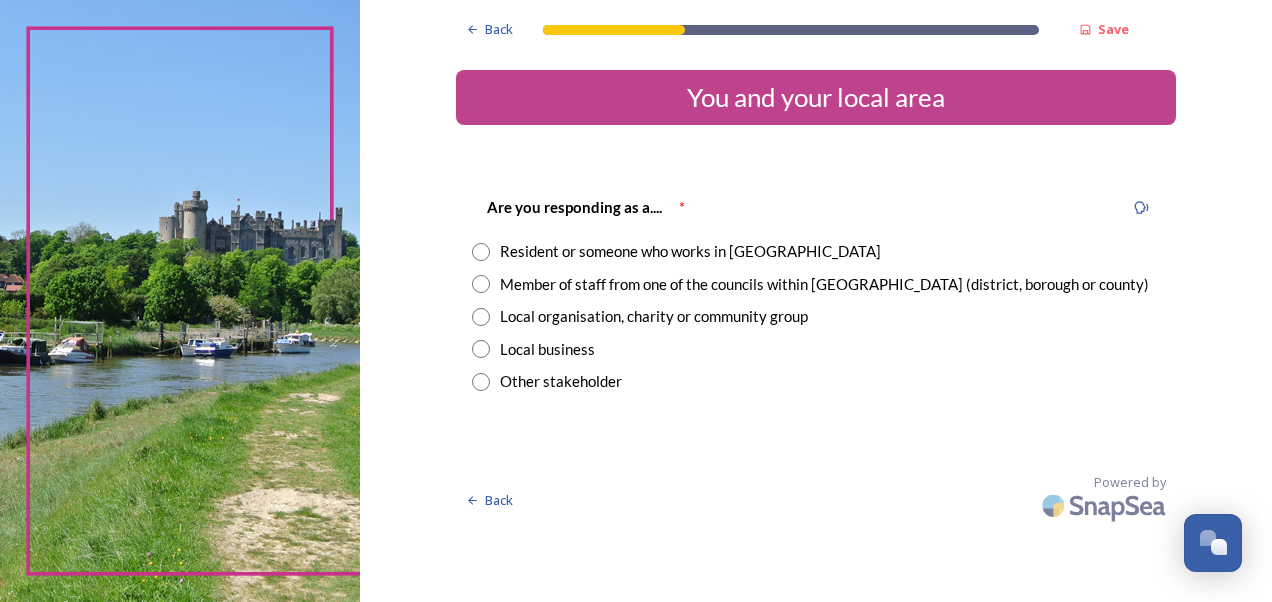 click at bounding box center (481, 252) 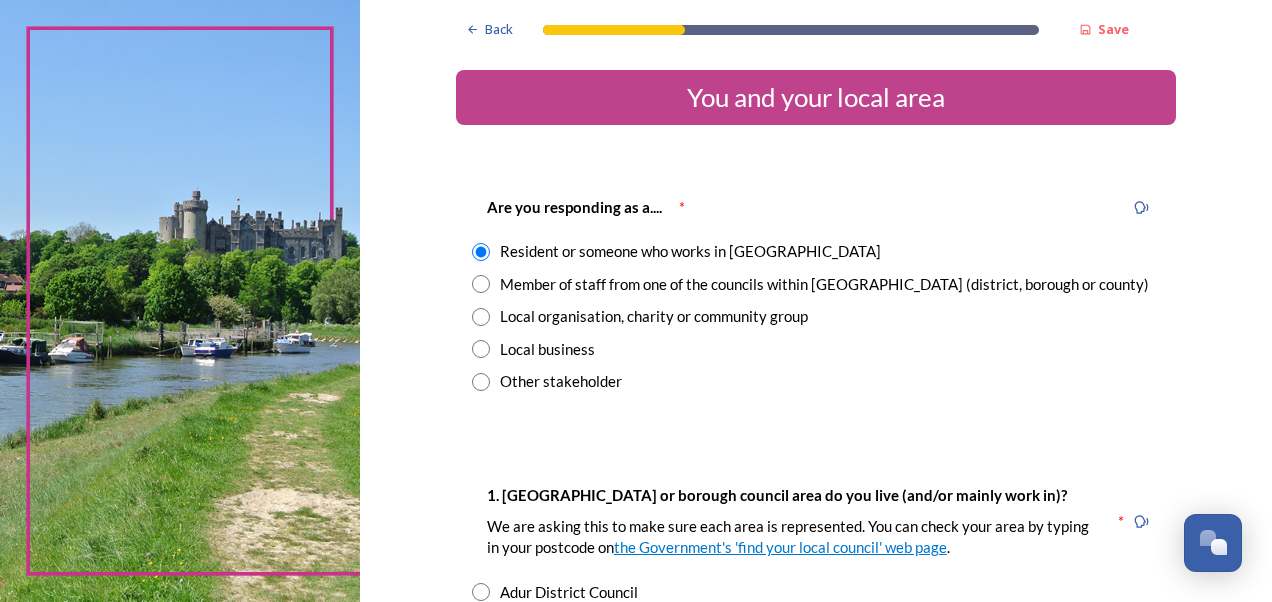 click at bounding box center [481, 252] 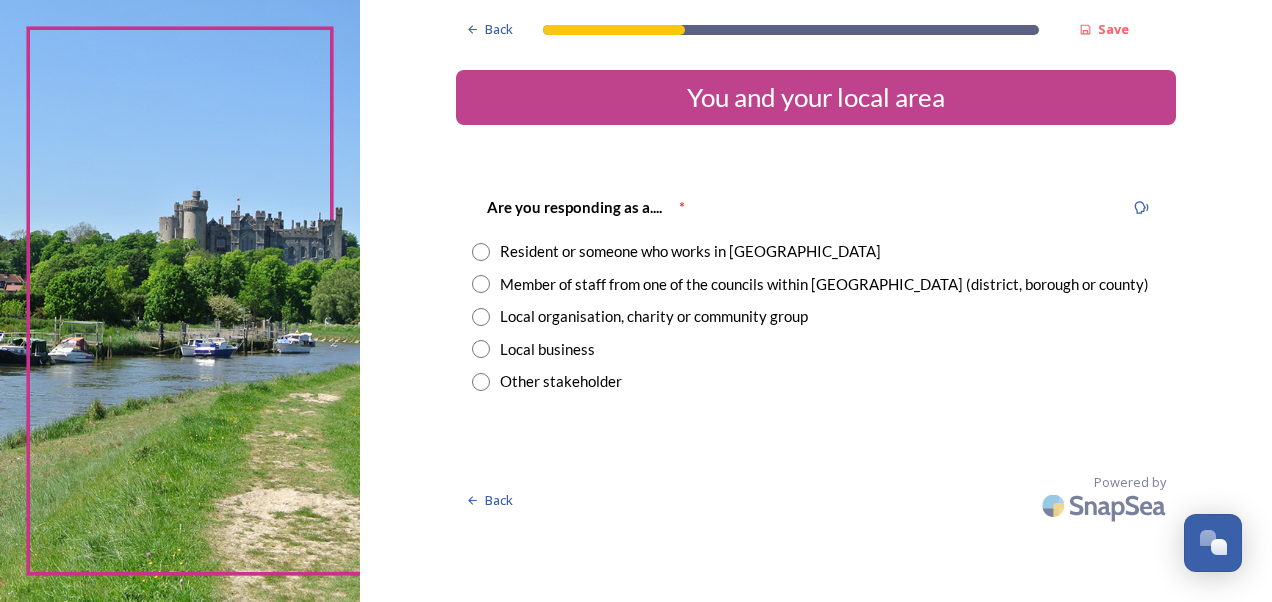 click at bounding box center [481, 284] 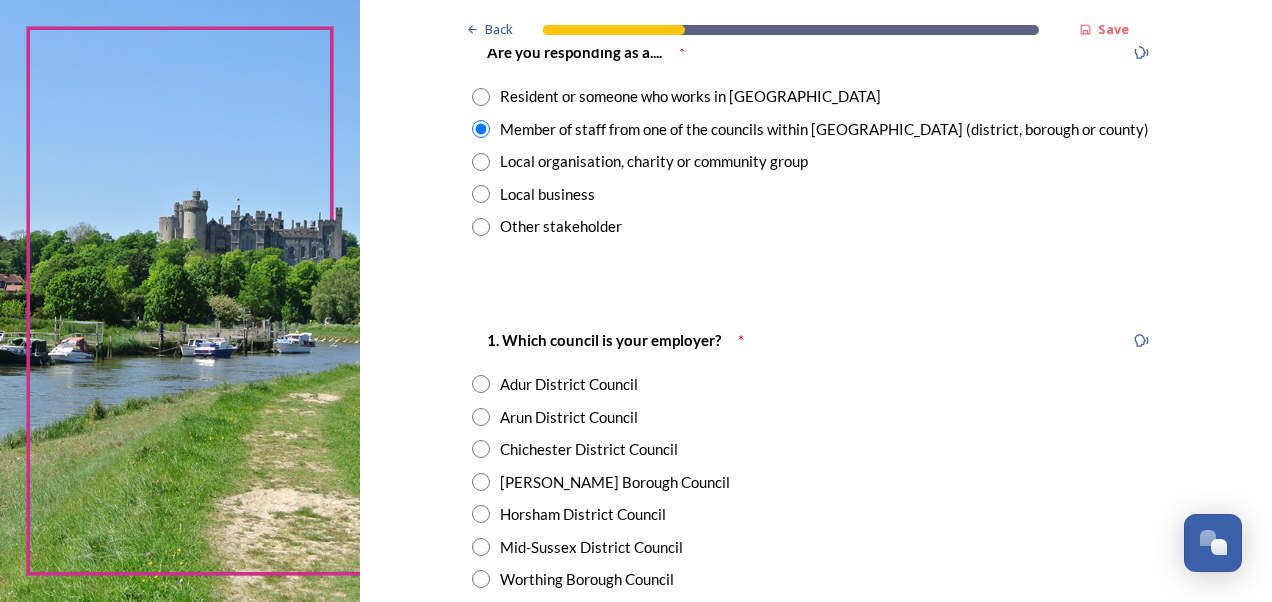 scroll, scrollTop: 200, scrollLeft: 0, axis: vertical 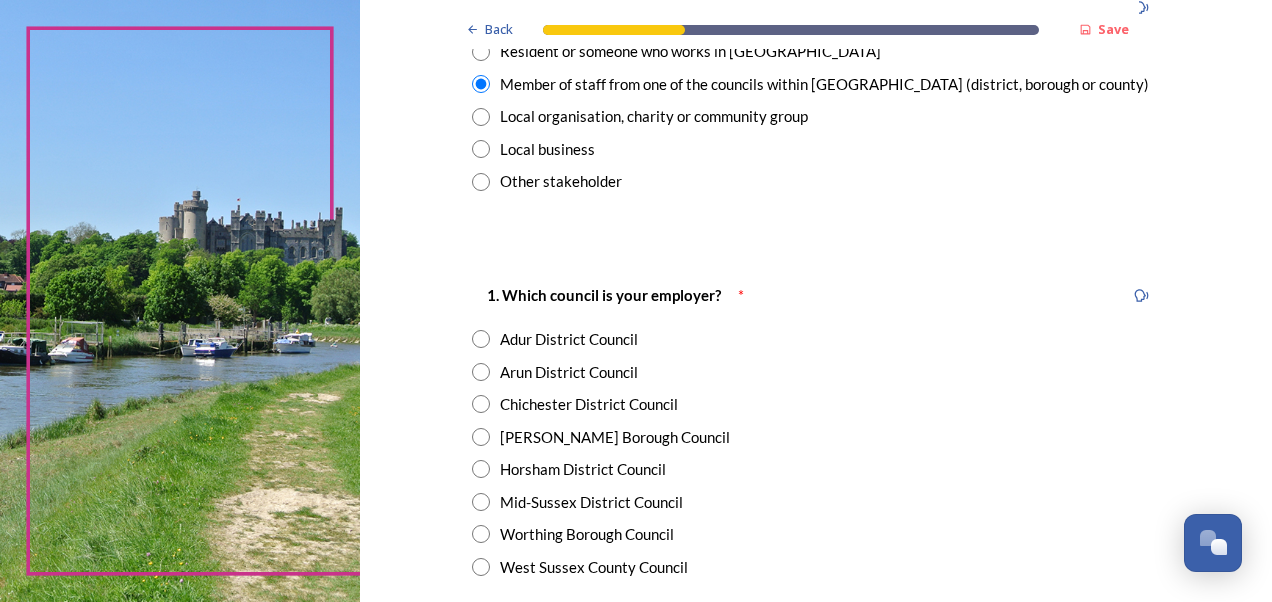 click at bounding box center [481, 567] 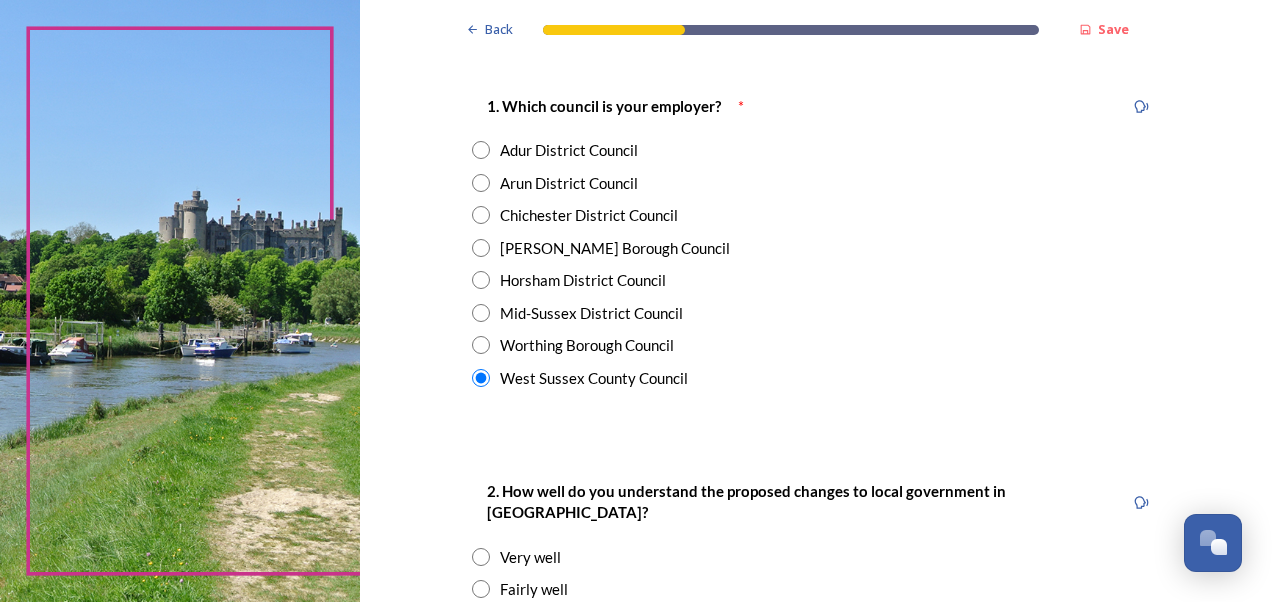 scroll, scrollTop: 500, scrollLeft: 0, axis: vertical 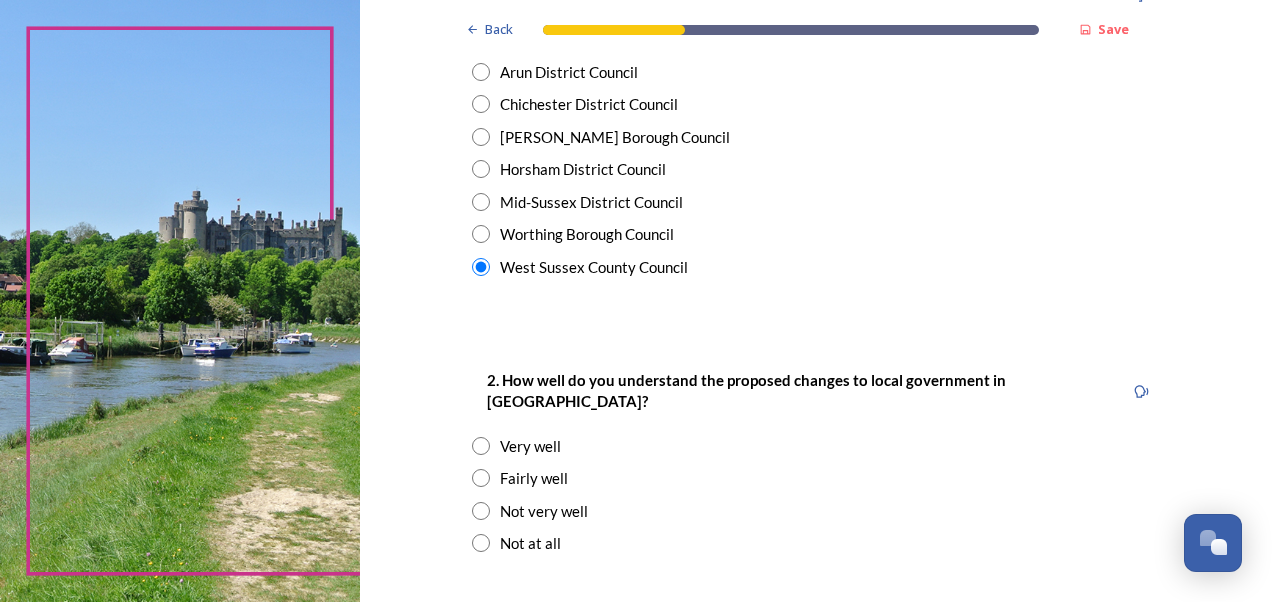 click at bounding box center (481, 478) 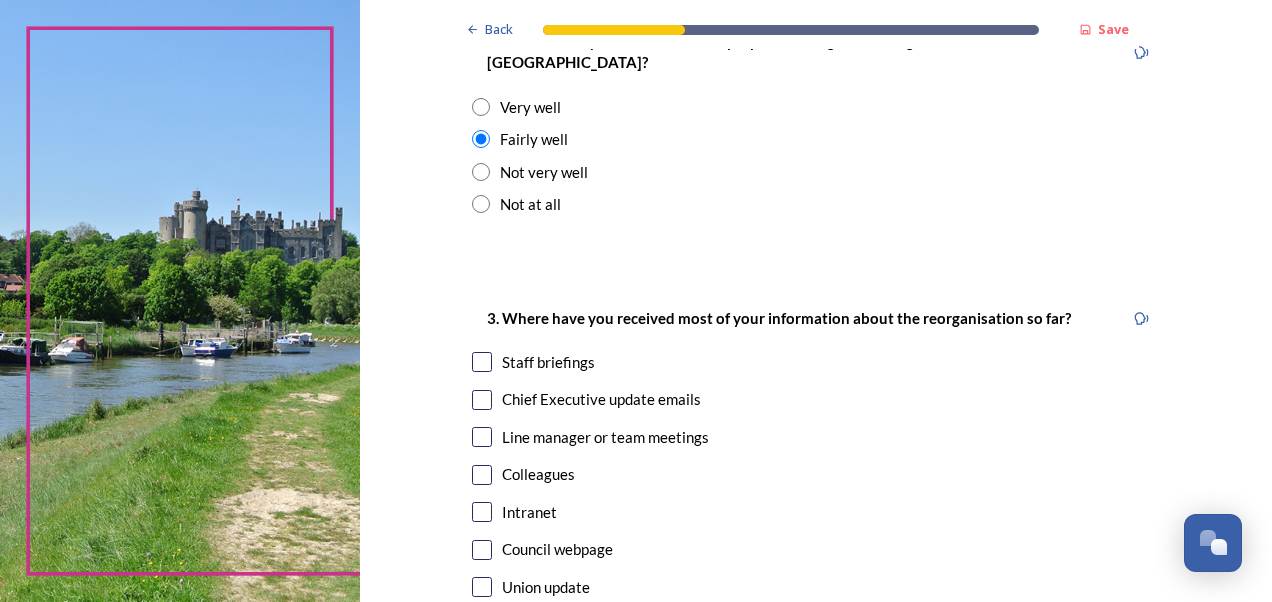 scroll, scrollTop: 900, scrollLeft: 0, axis: vertical 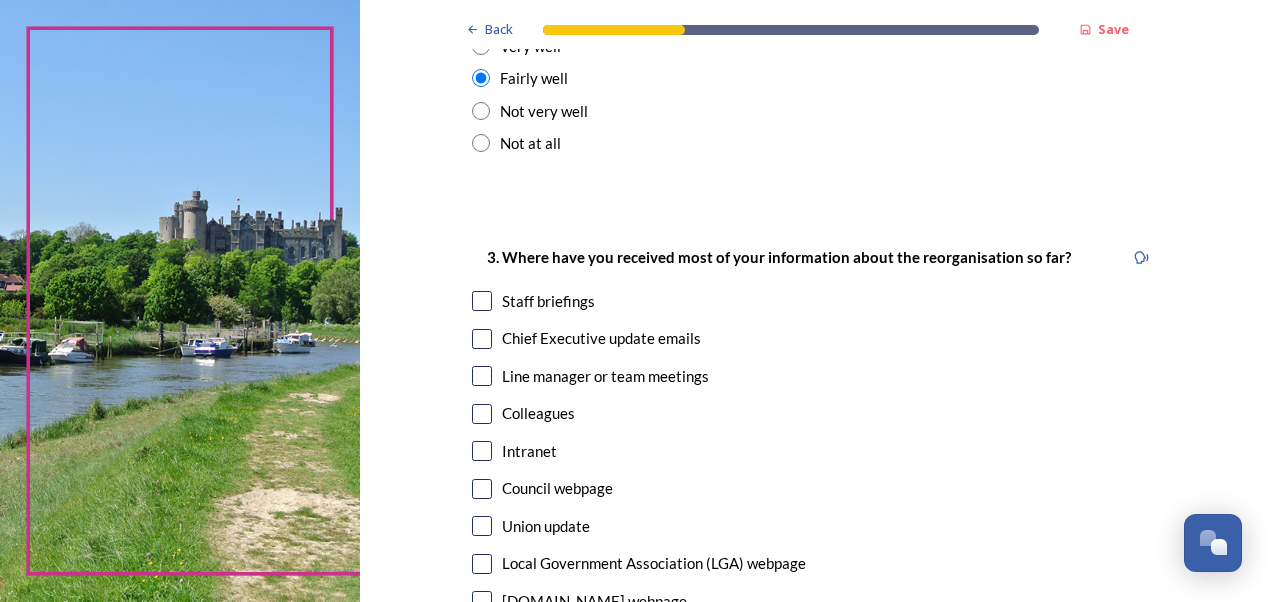 click at bounding box center (482, 489) 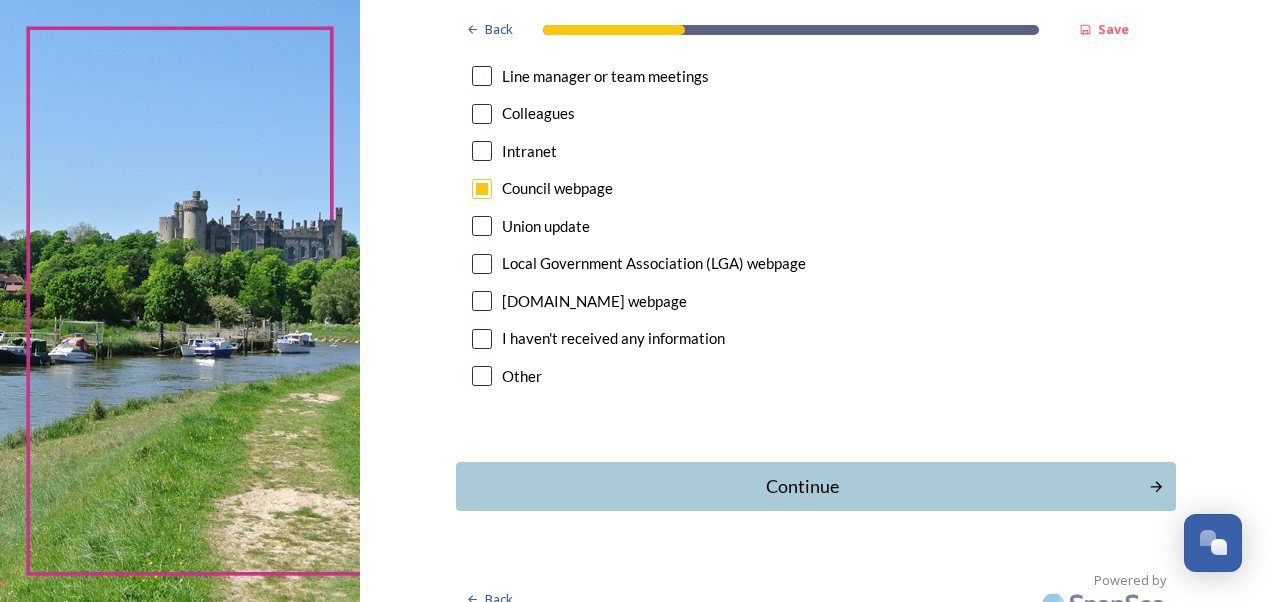 scroll, scrollTop: 1203, scrollLeft: 0, axis: vertical 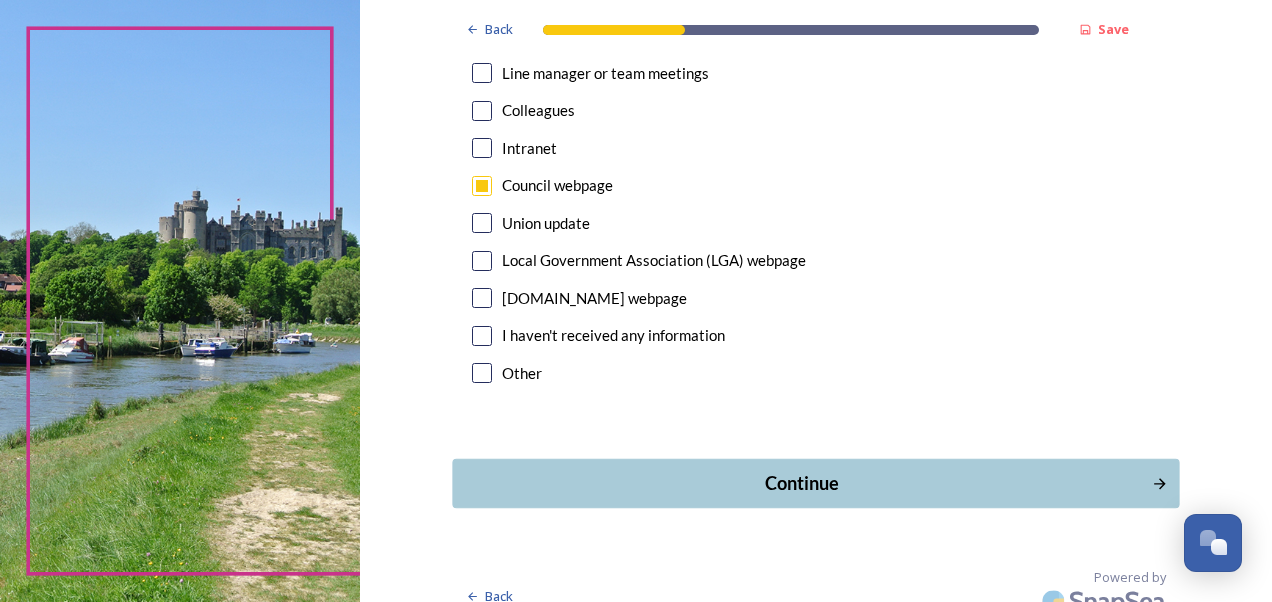 click on "Continue" at bounding box center [801, 483] 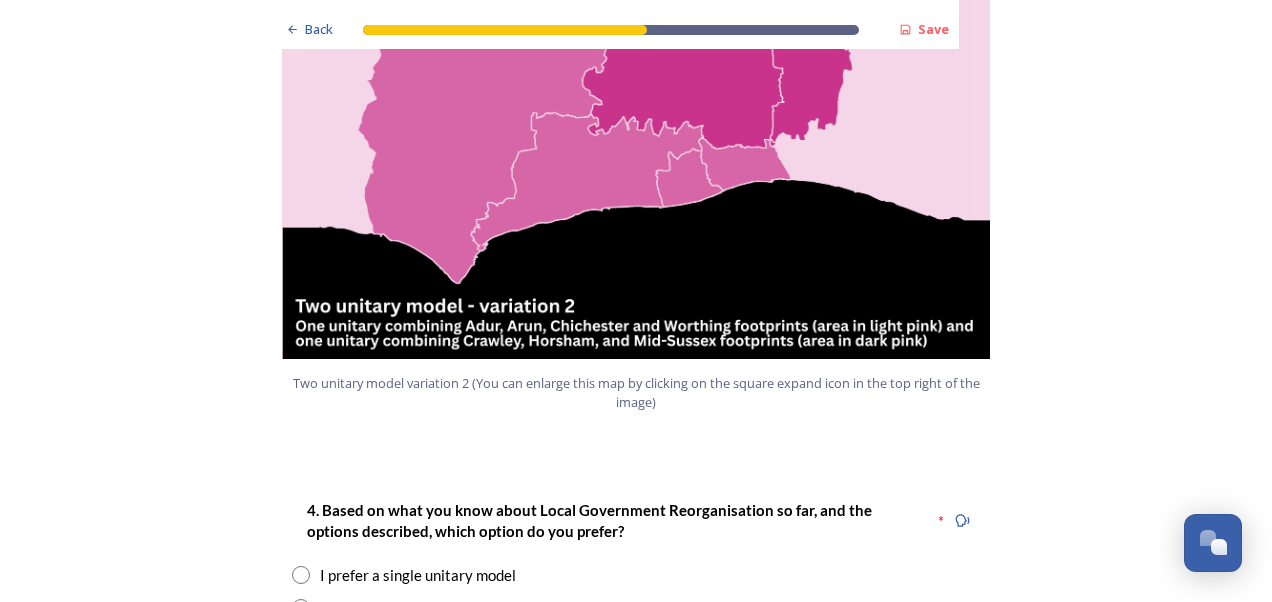 scroll, scrollTop: 2400, scrollLeft: 0, axis: vertical 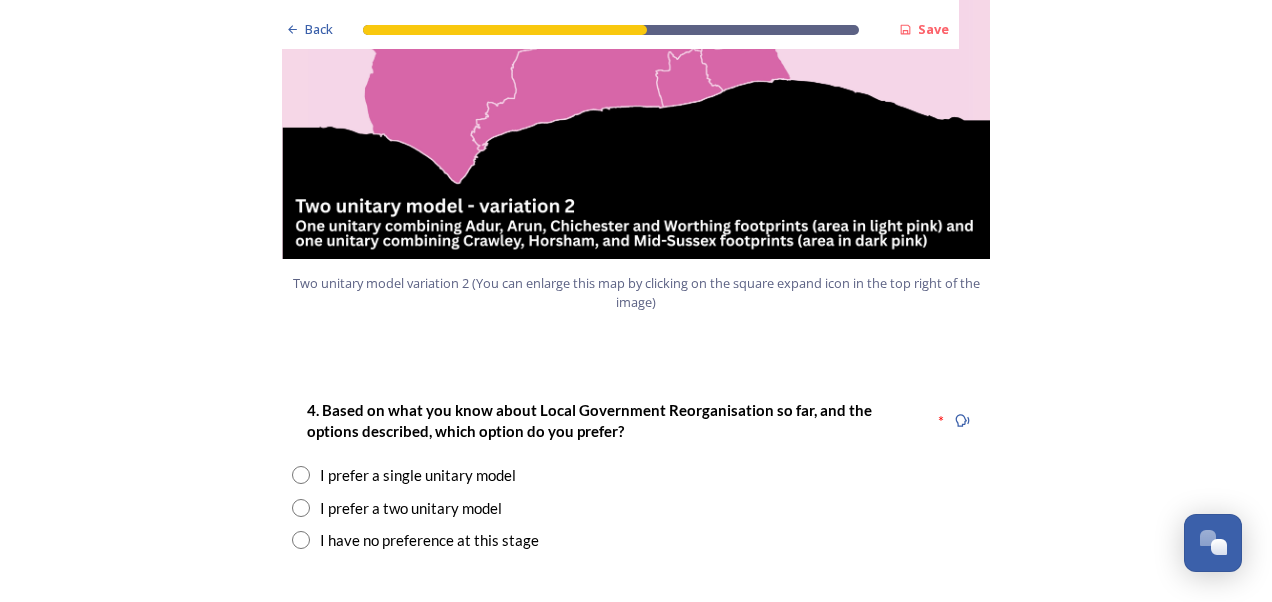 click at bounding box center (301, 508) 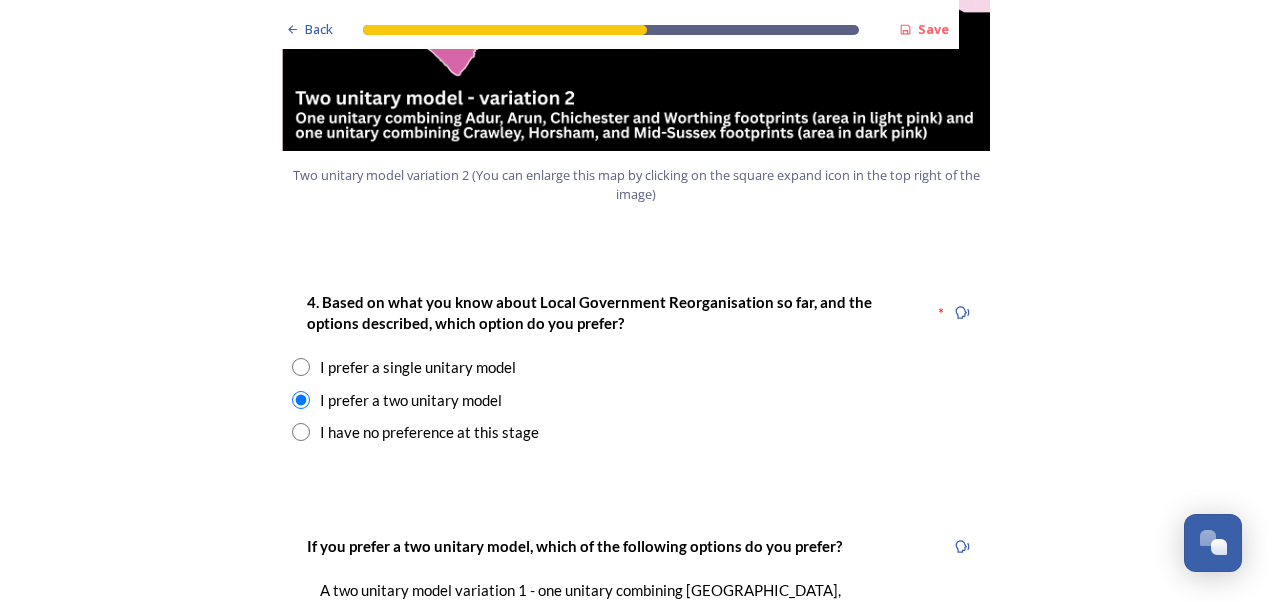 scroll, scrollTop: 2600, scrollLeft: 0, axis: vertical 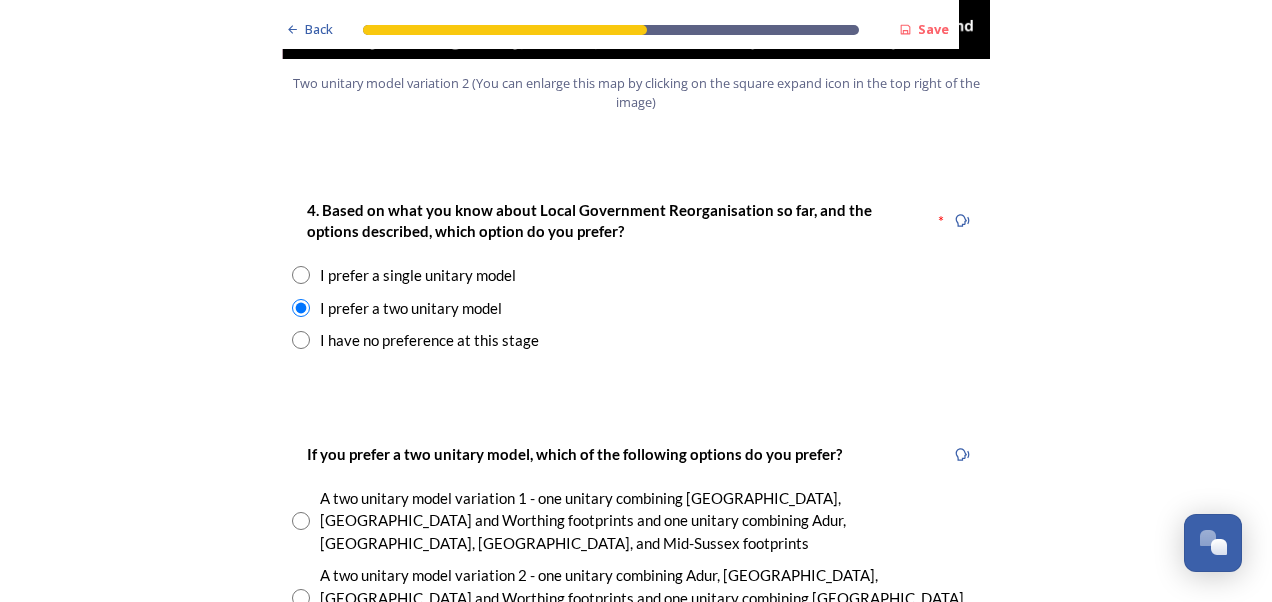 click at bounding box center [301, 598] 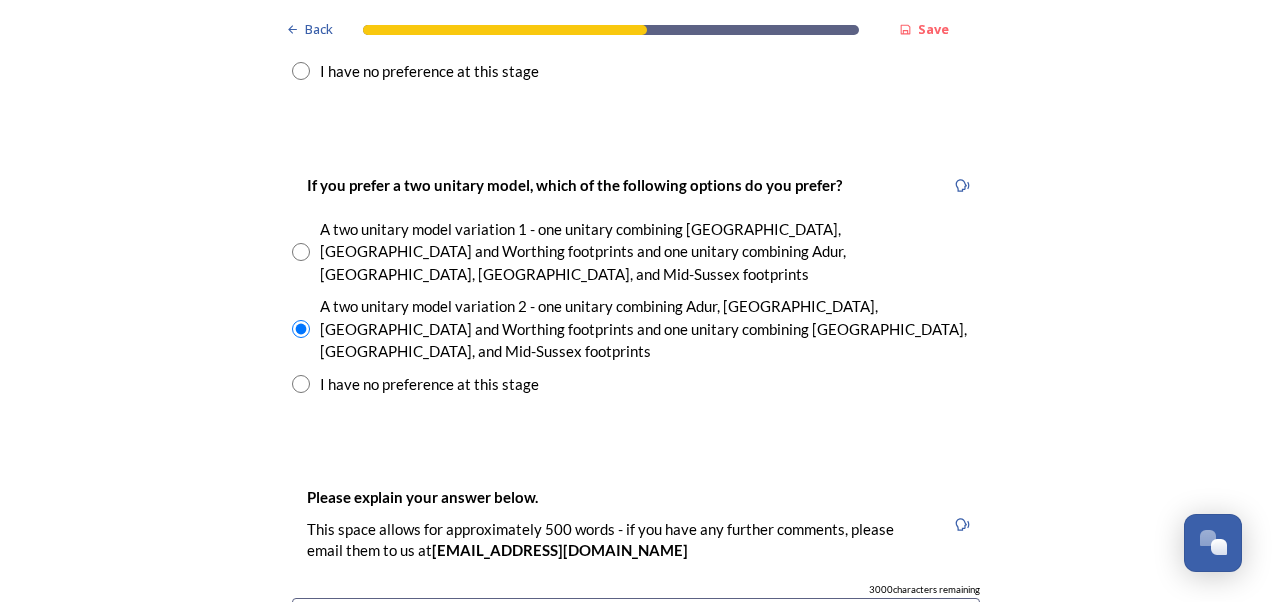 scroll, scrollTop: 2900, scrollLeft: 0, axis: vertical 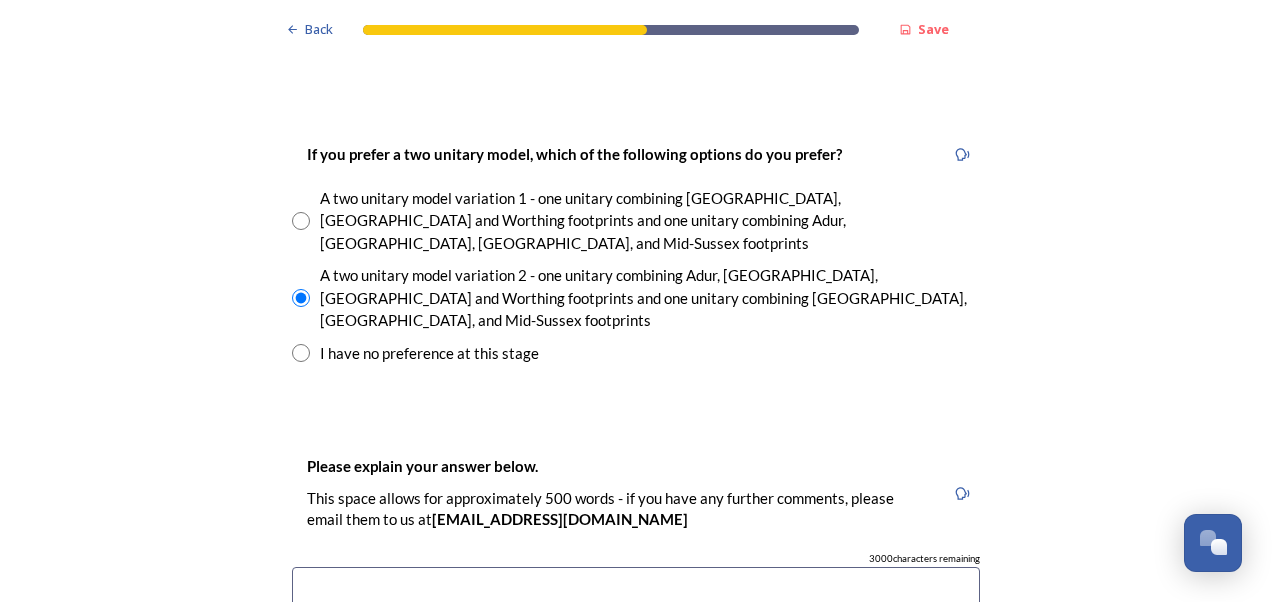 click at bounding box center [636, 679] 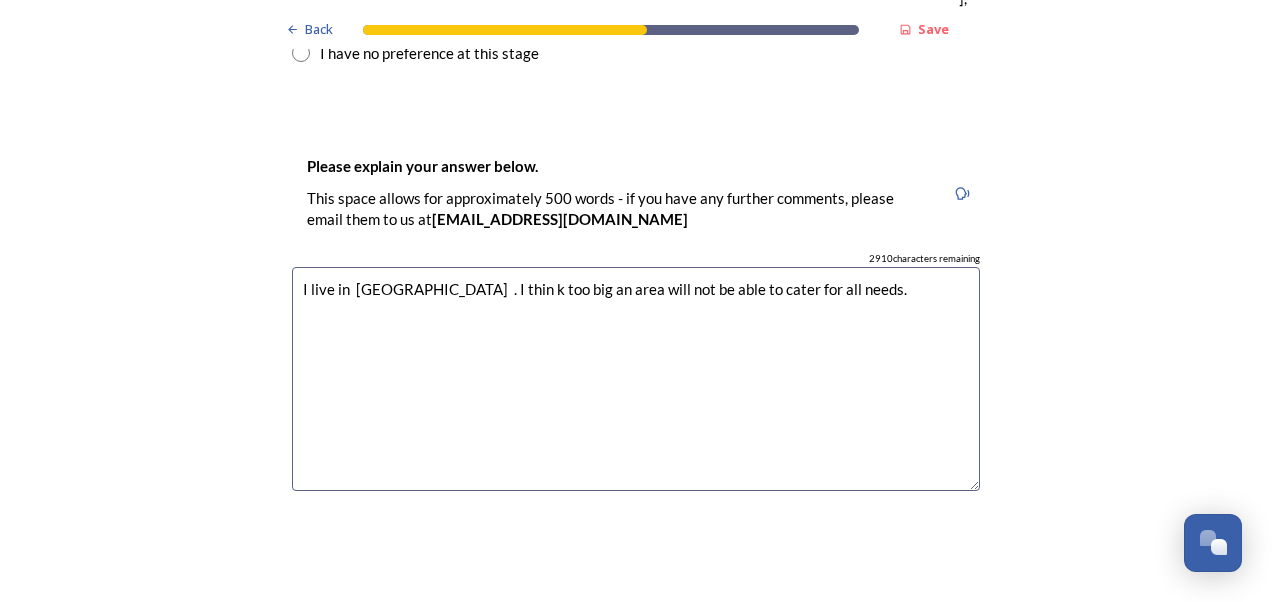 scroll, scrollTop: 3300, scrollLeft: 0, axis: vertical 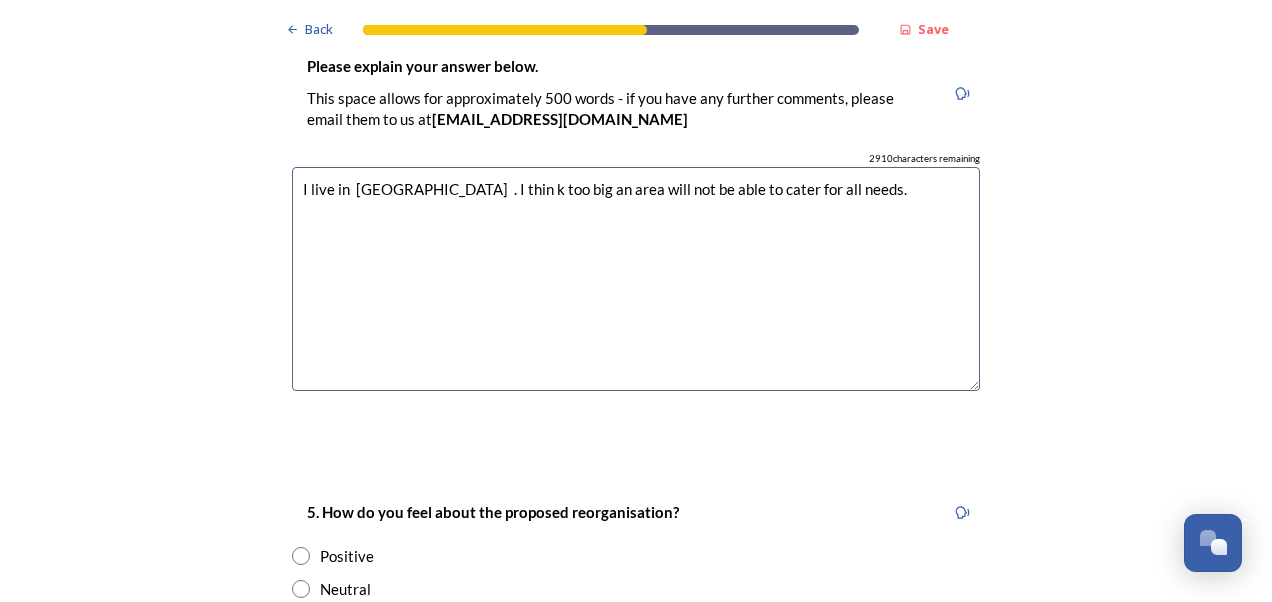 type on "I live in  [GEOGRAPHIC_DATA]  . I thin k too big an area will not be able to cater for all needs." 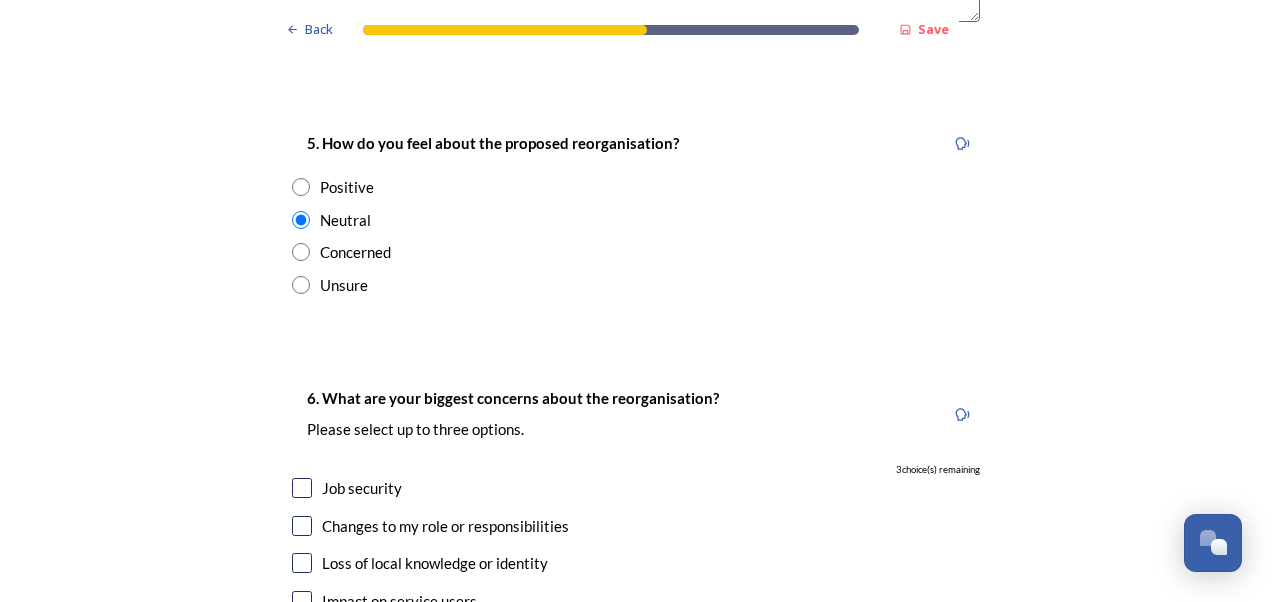scroll, scrollTop: 3700, scrollLeft: 0, axis: vertical 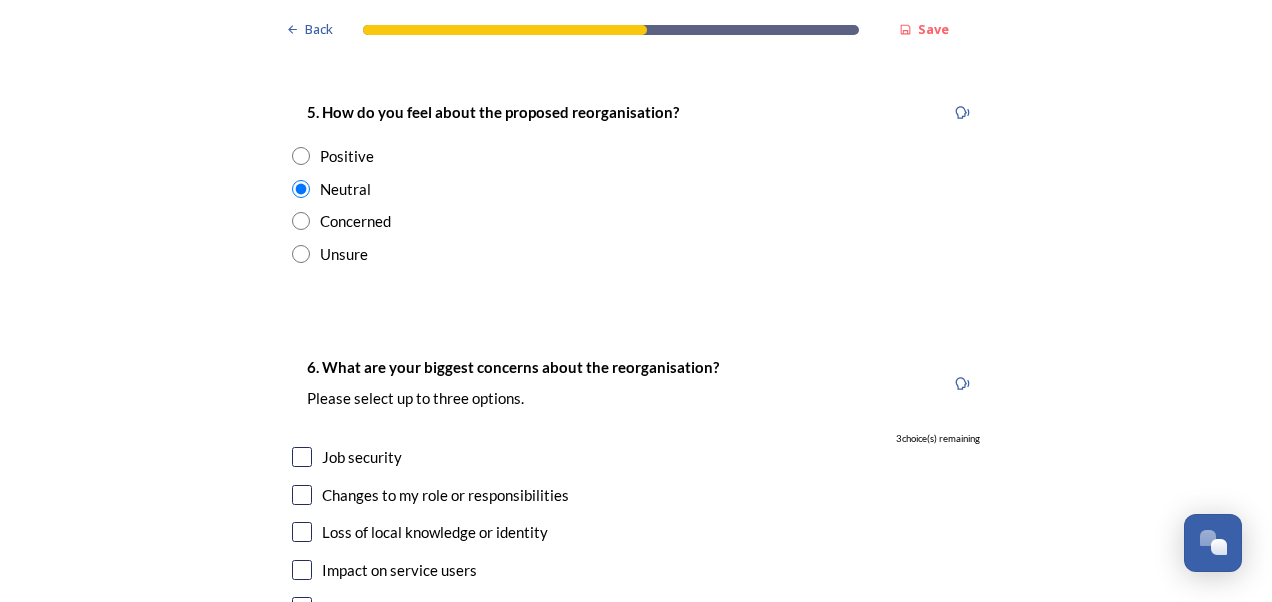 click at bounding box center (302, 532) 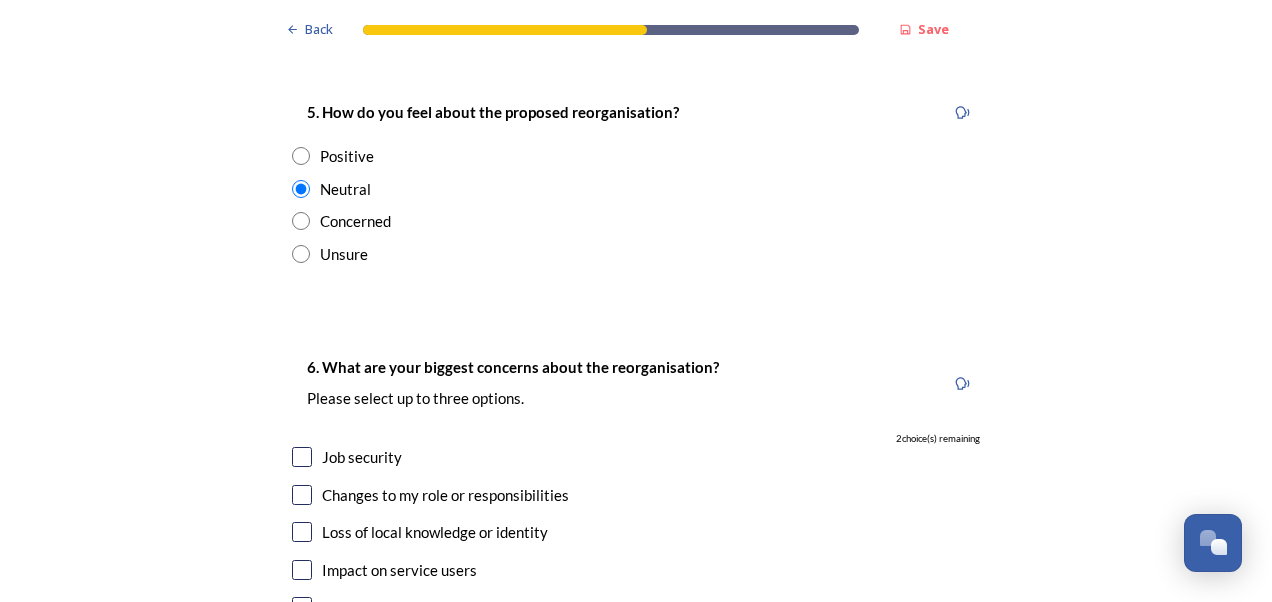 checkbox on "true" 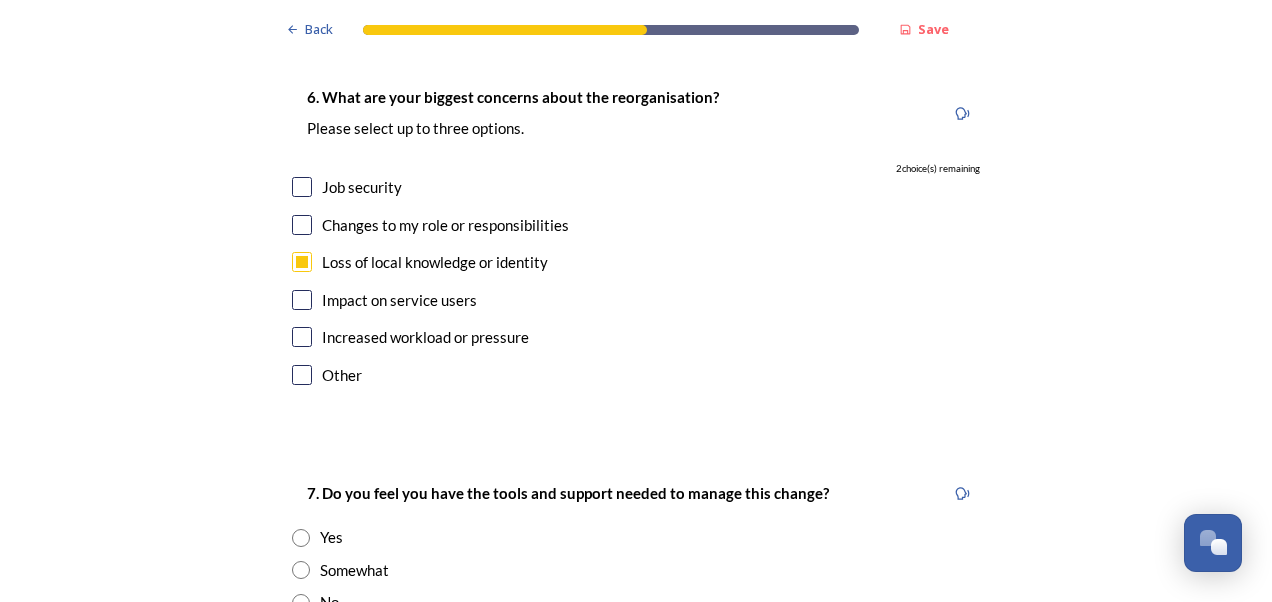 scroll, scrollTop: 4000, scrollLeft: 0, axis: vertical 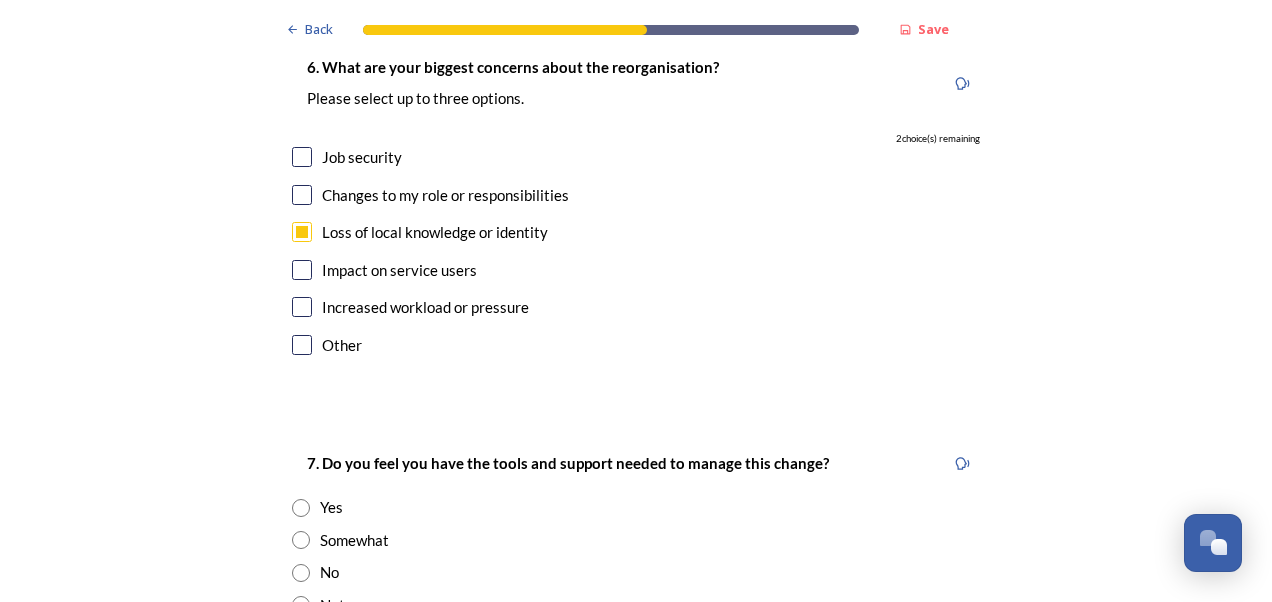 drag, startPoint x: 292, startPoint y: 434, endPoint x: 390, endPoint y: 446, distance: 98.731964 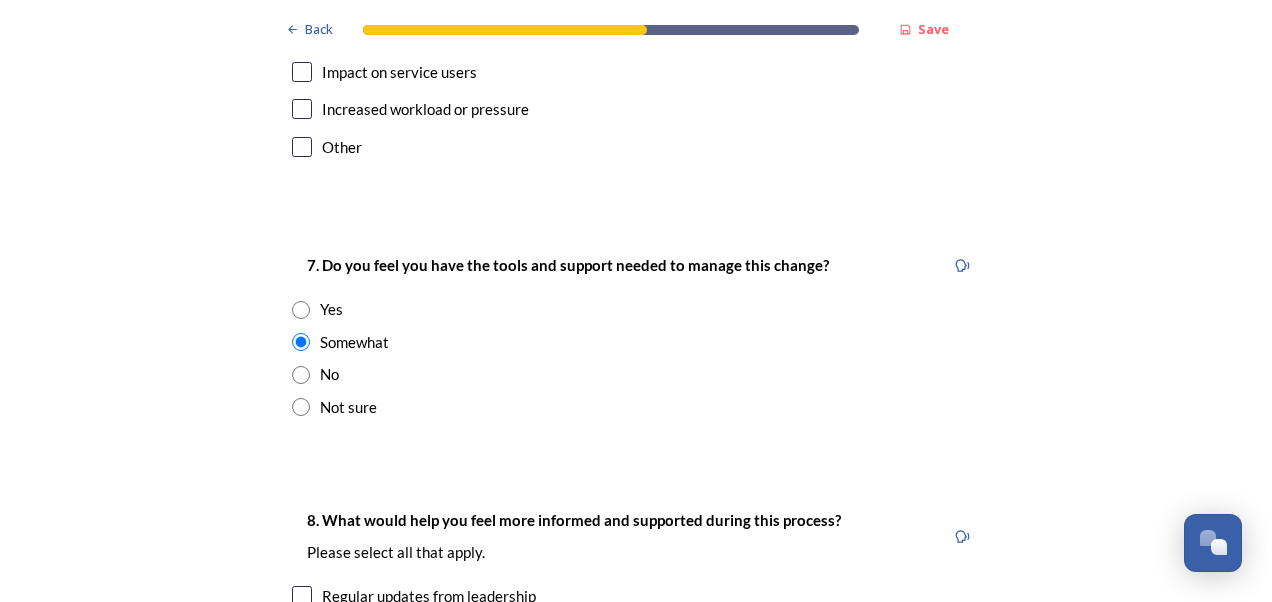 scroll, scrollTop: 4200, scrollLeft: 0, axis: vertical 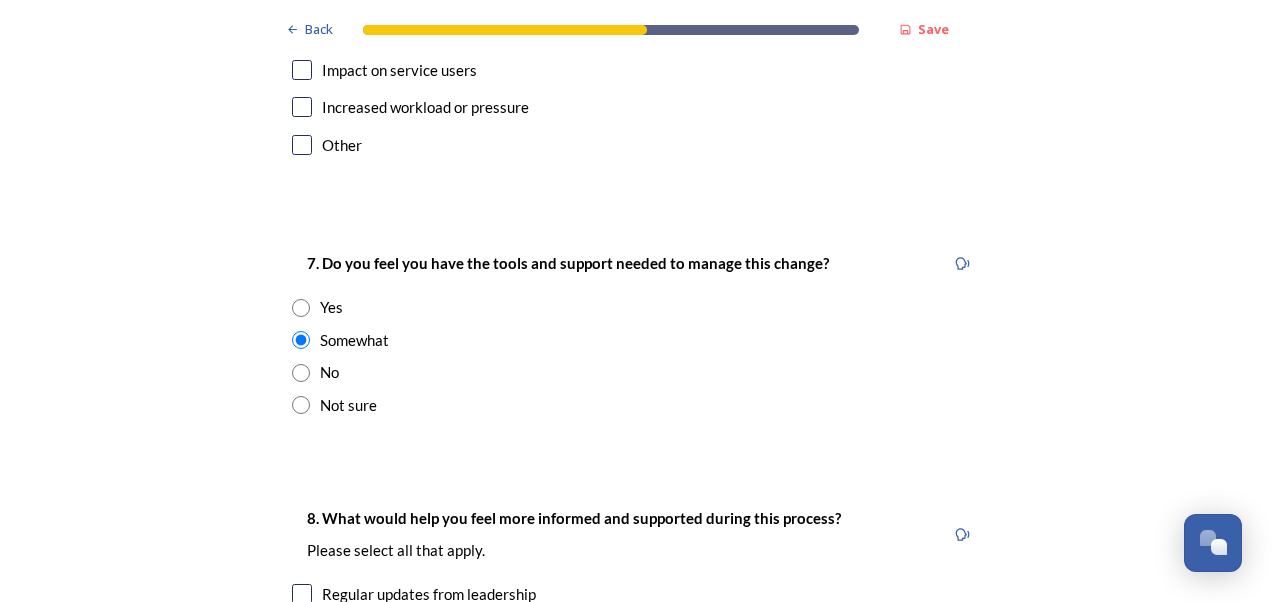 click at bounding box center [302, 594] 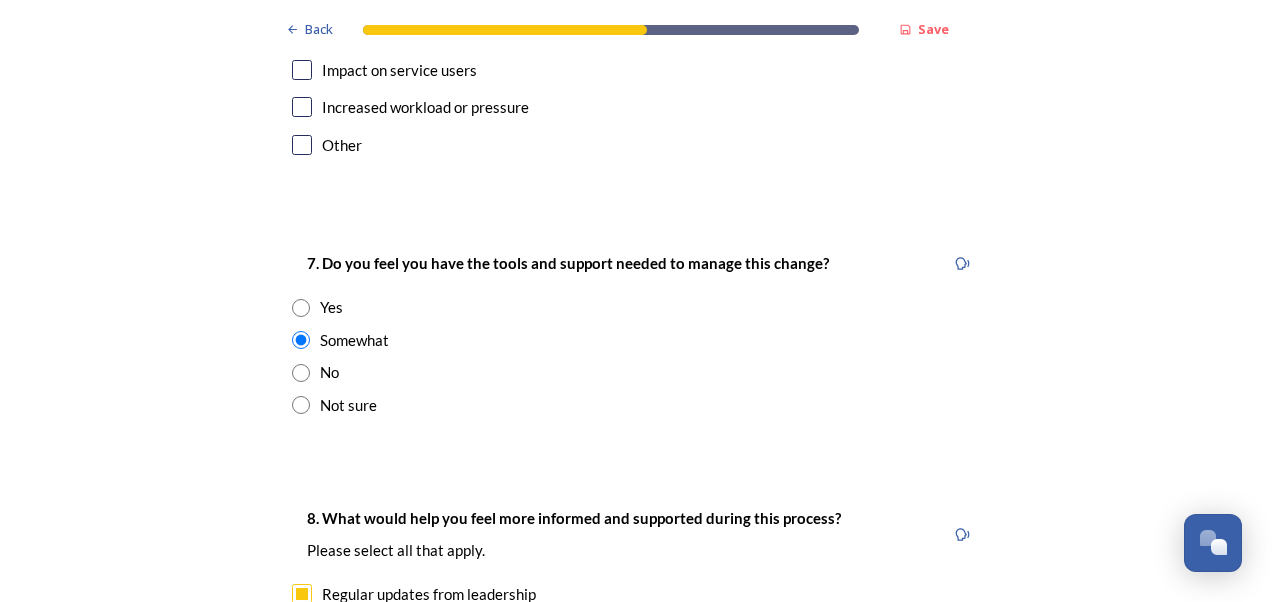 click at bounding box center (302, 632) 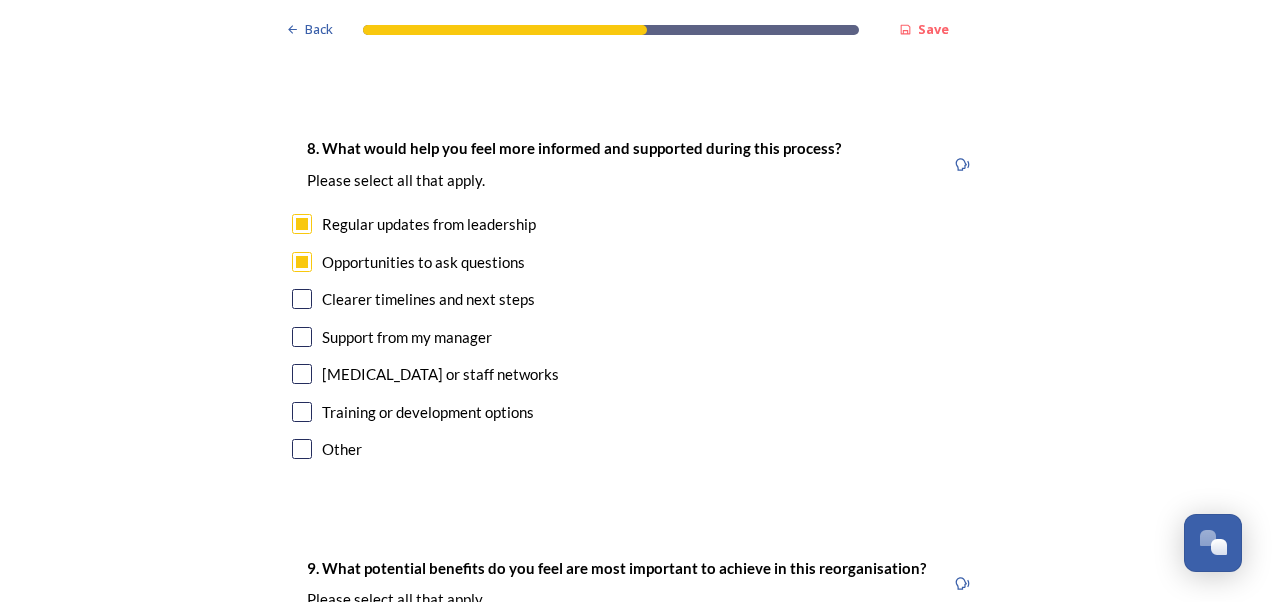 scroll, scrollTop: 4600, scrollLeft: 0, axis: vertical 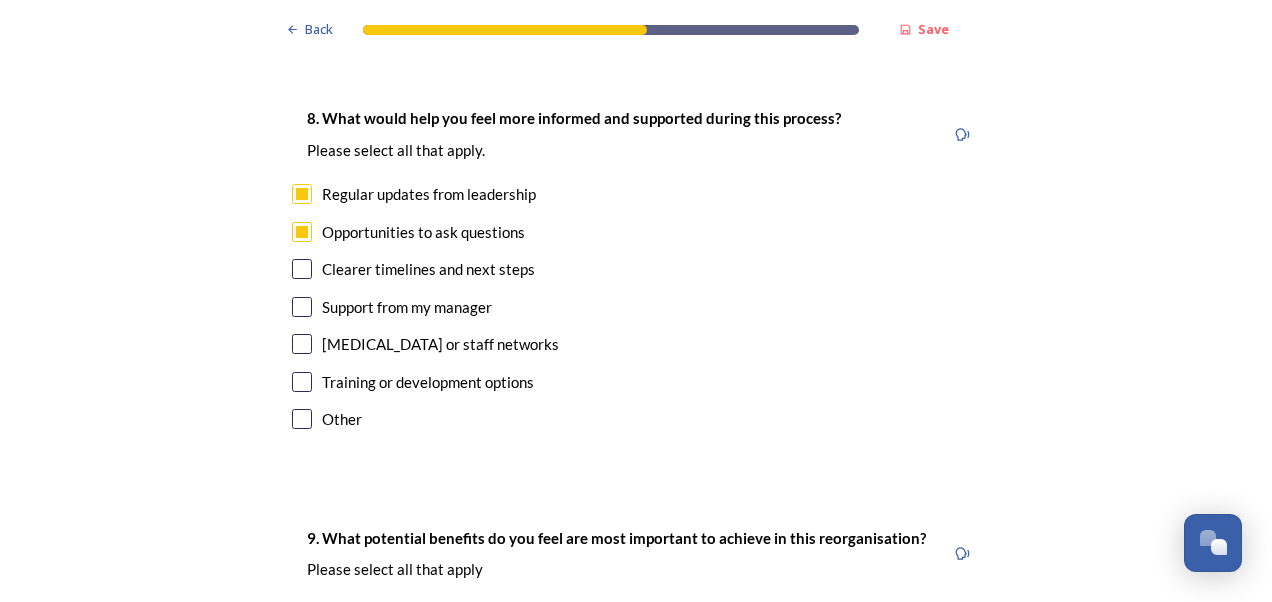 click at bounding box center (302, 613) 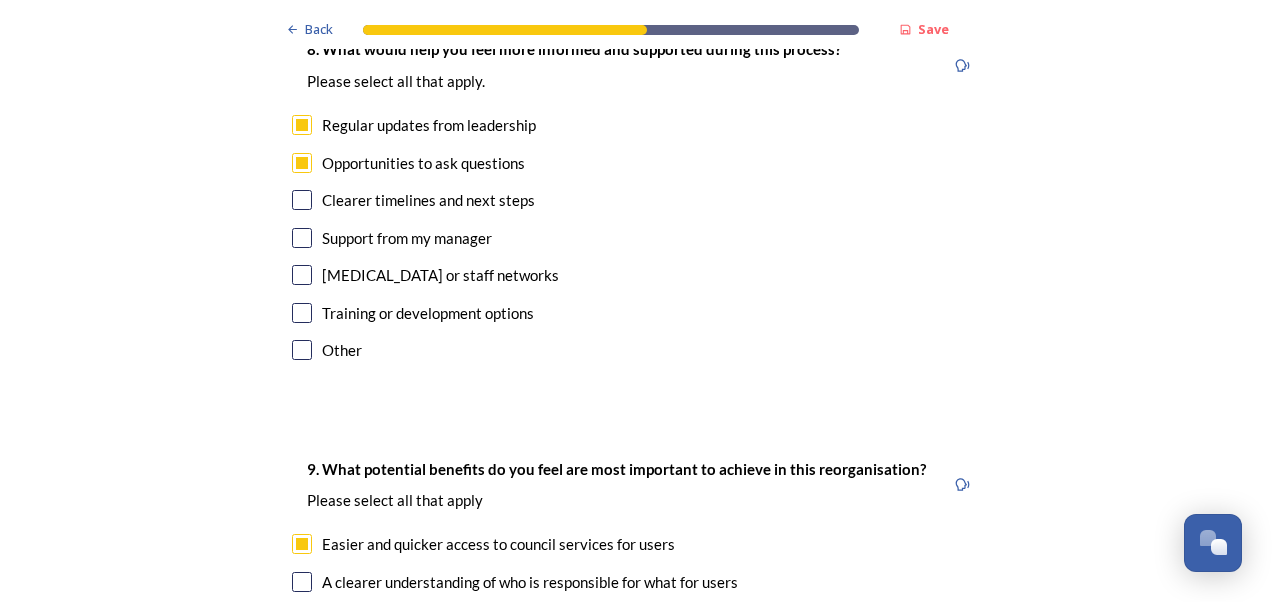 scroll, scrollTop: 4700, scrollLeft: 0, axis: vertical 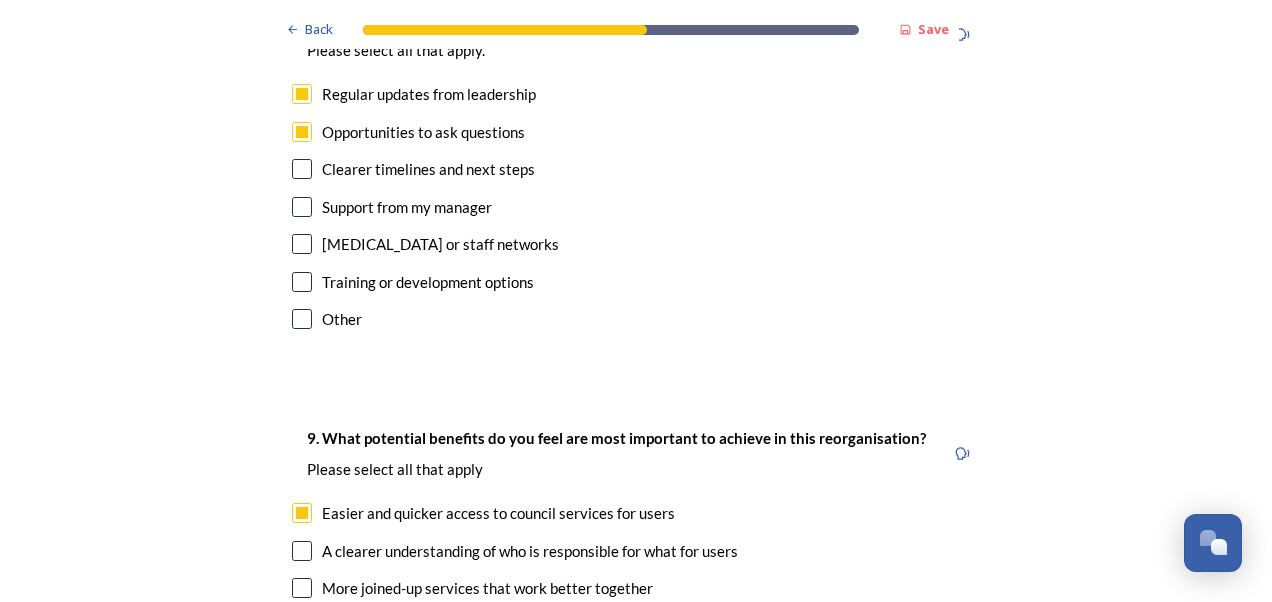 click at bounding box center (302, 588) 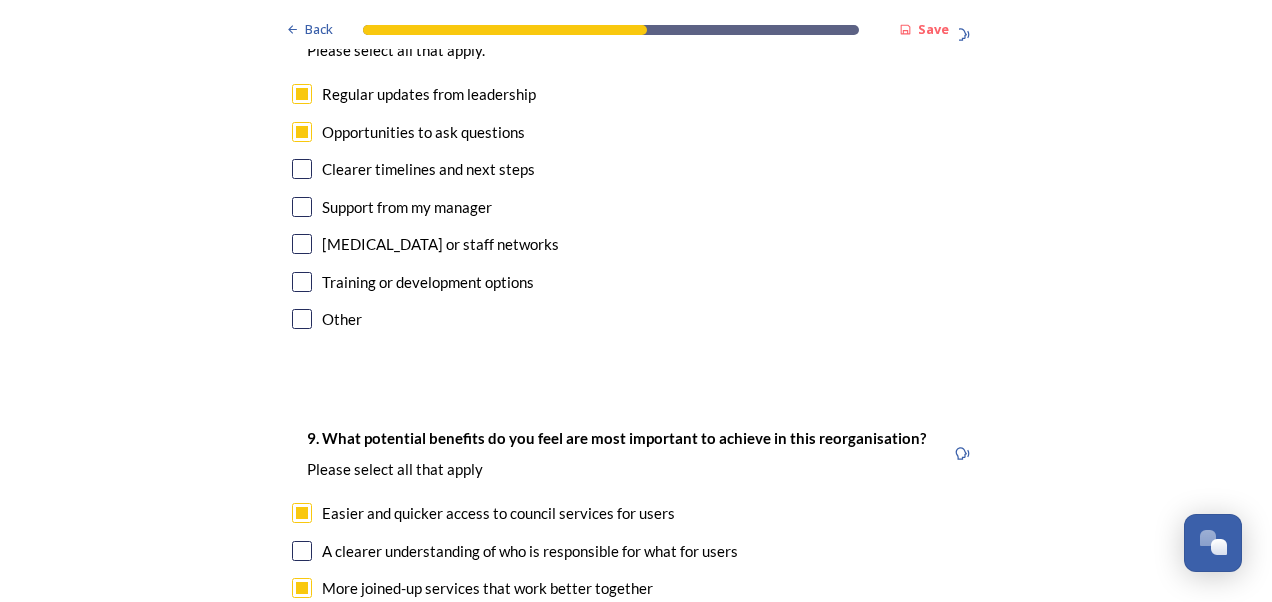click at bounding box center [302, 626] 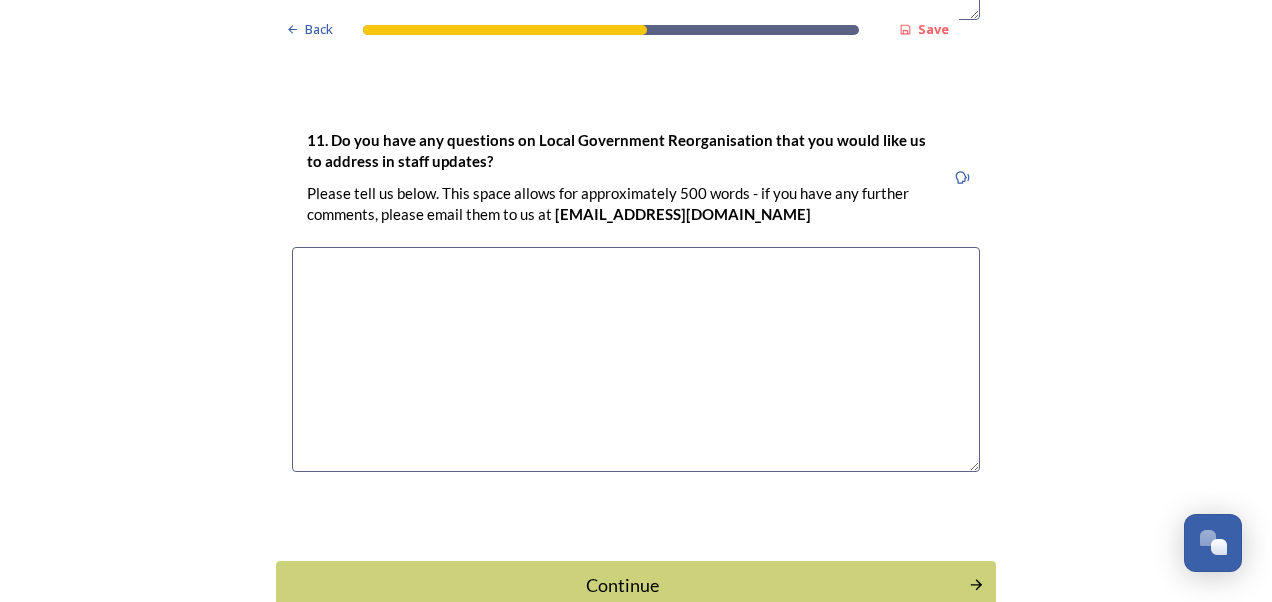 scroll, scrollTop: 6100, scrollLeft: 0, axis: vertical 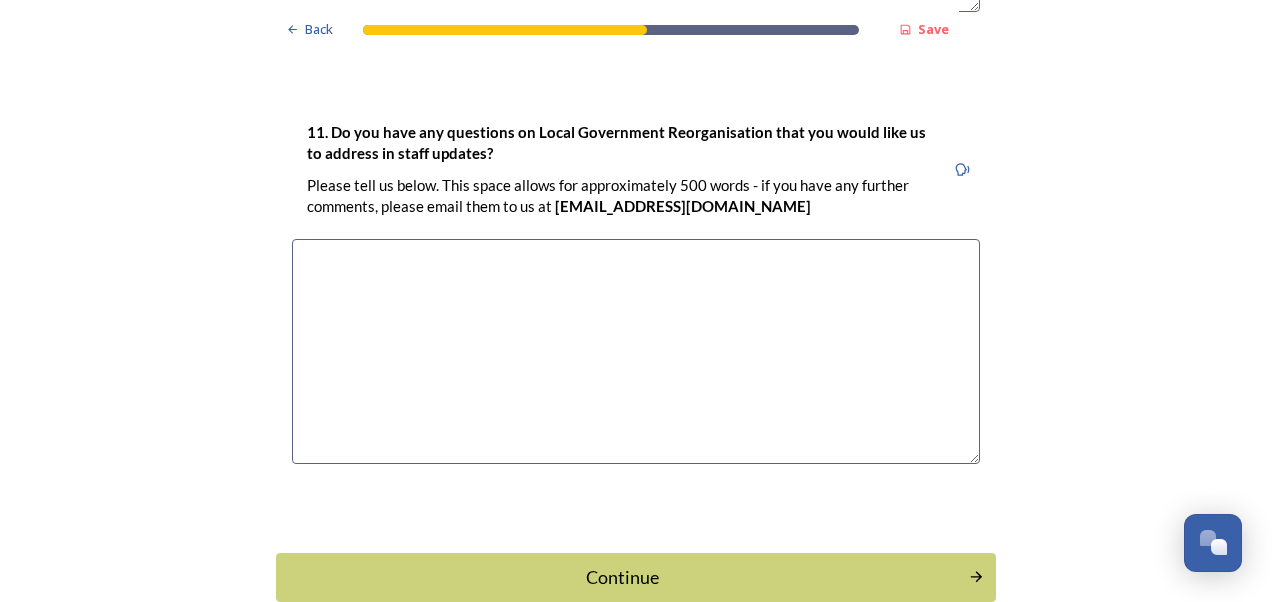 click at bounding box center [636, 351] 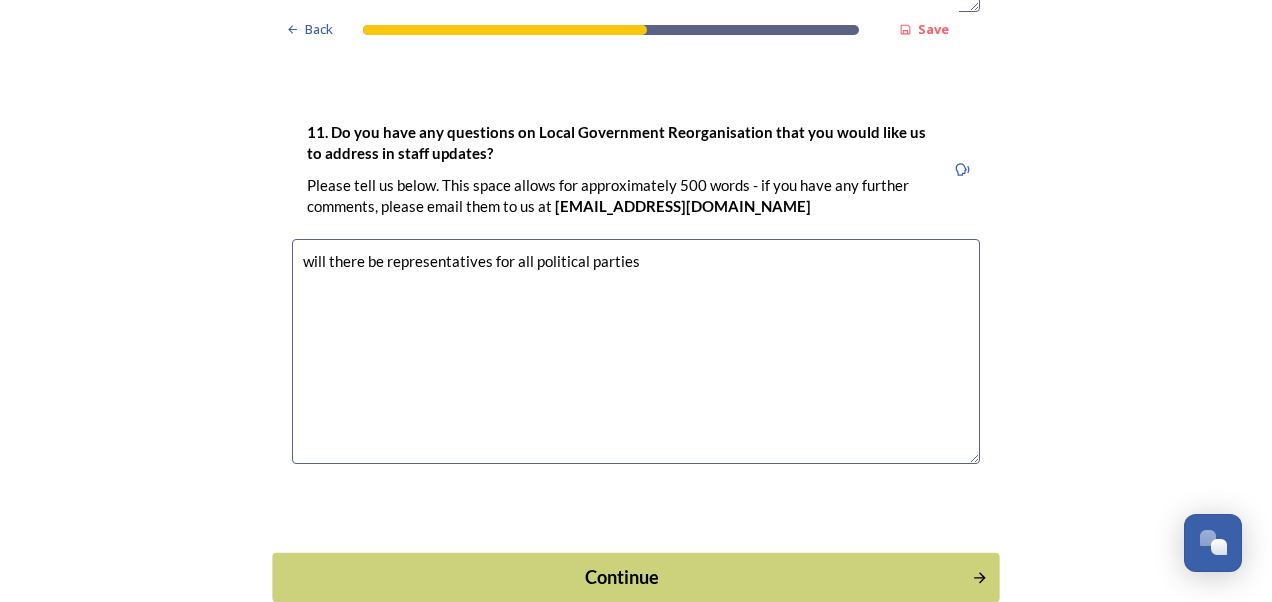 type on "will there be representatives for all political parties" 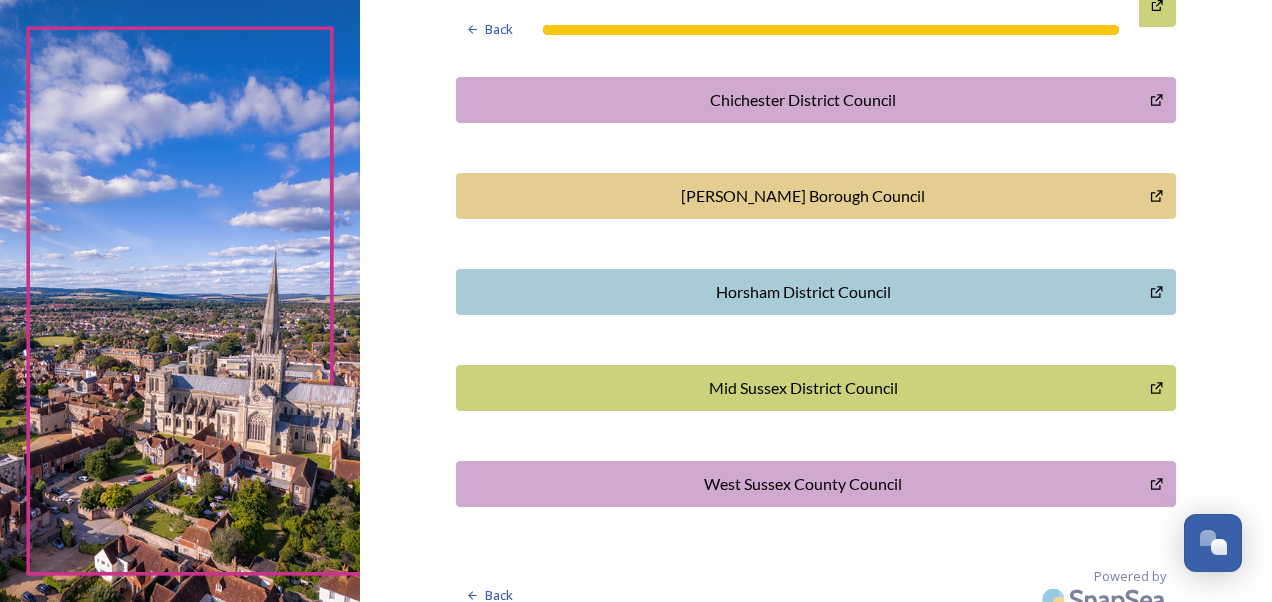 scroll, scrollTop: 682, scrollLeft: 0, axis: vertical 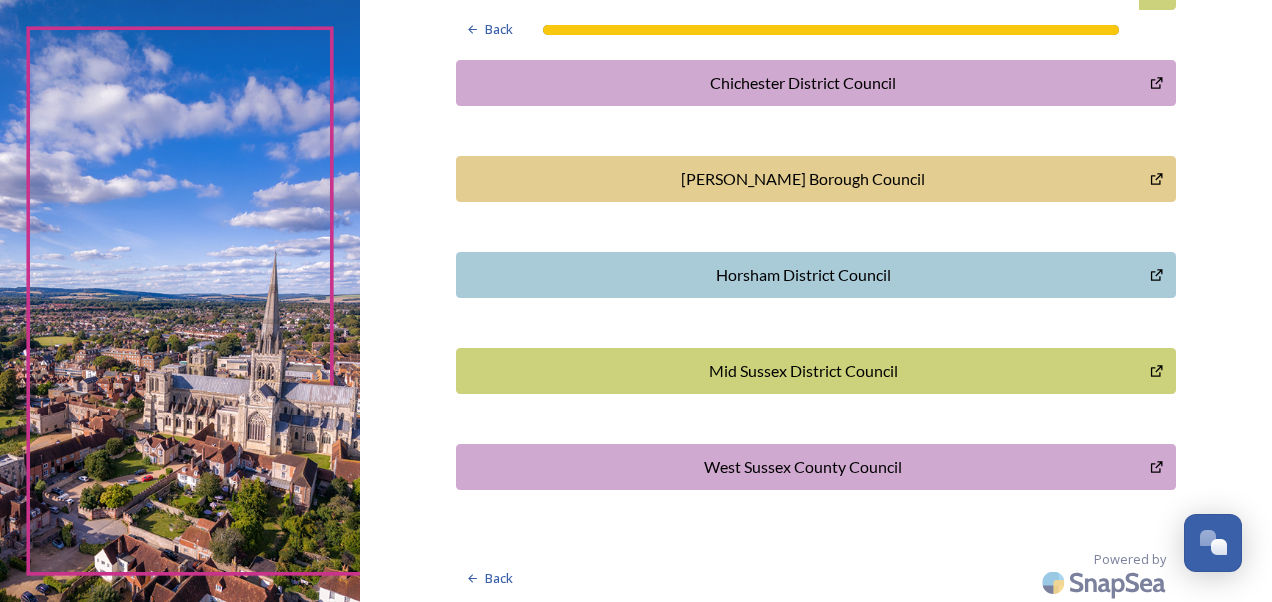 click on "Mid Sussex District Council" at bounding box center (803, 371) 